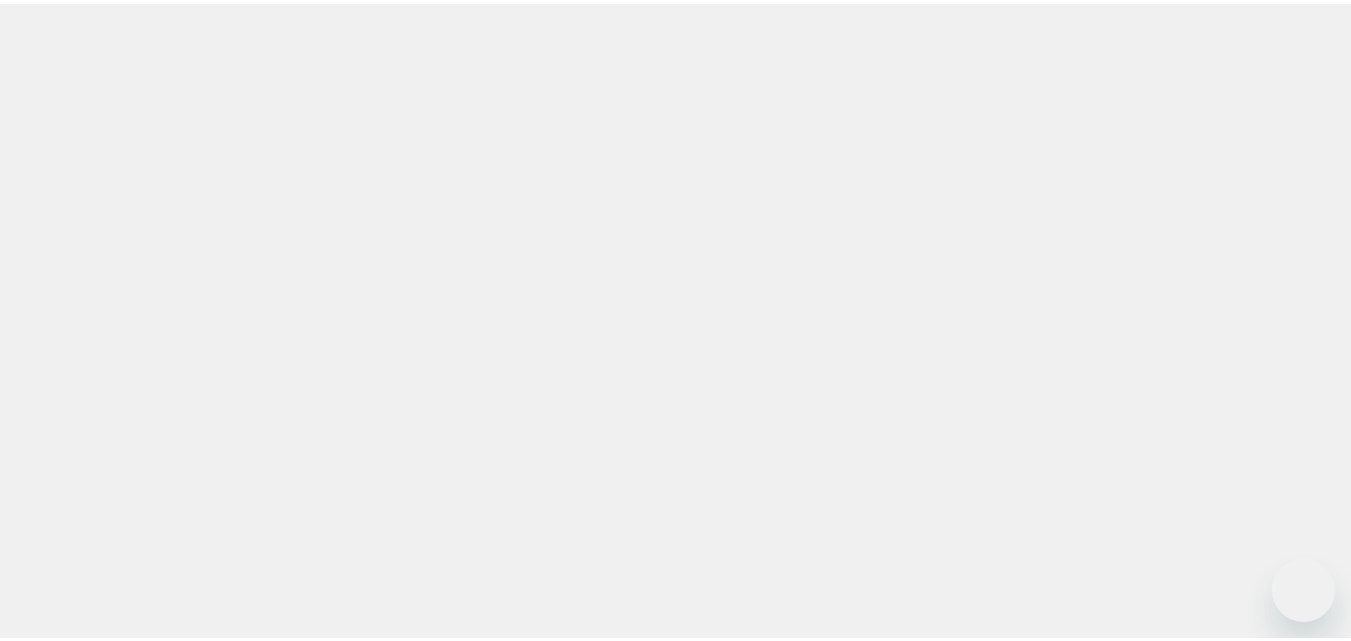 scroll, scrollTop: 0, scrollLeft: 0, axis: both 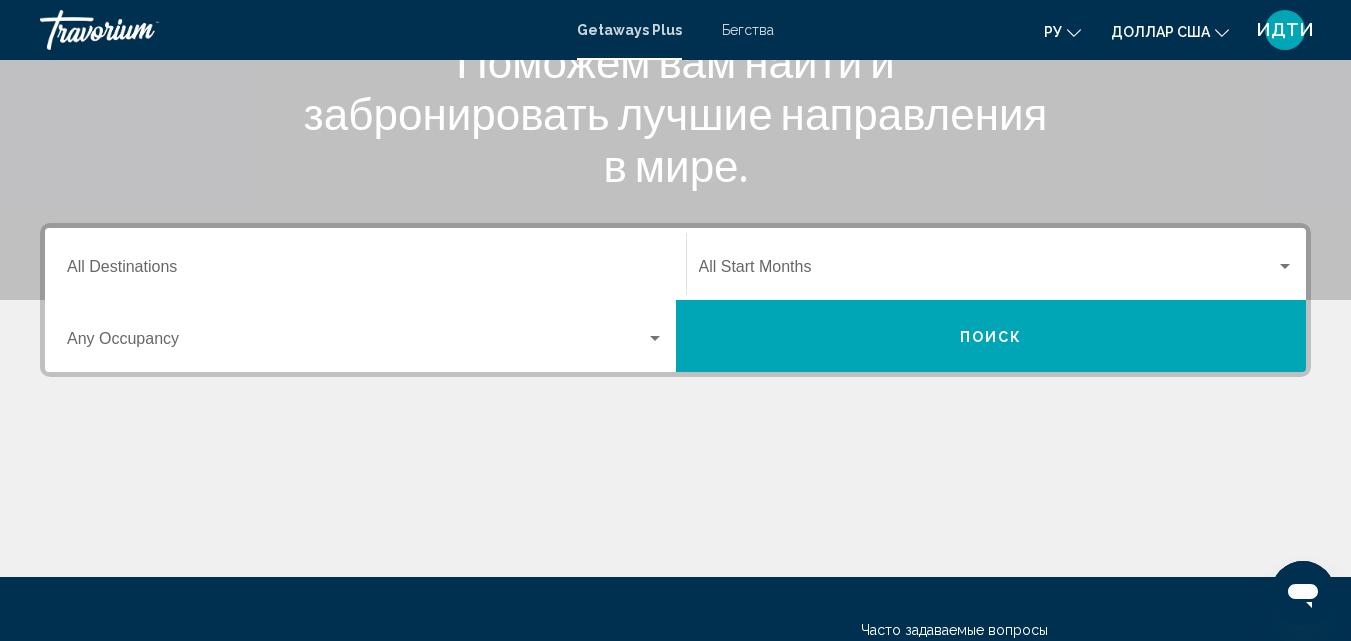 click at bounding box center (655, 339) 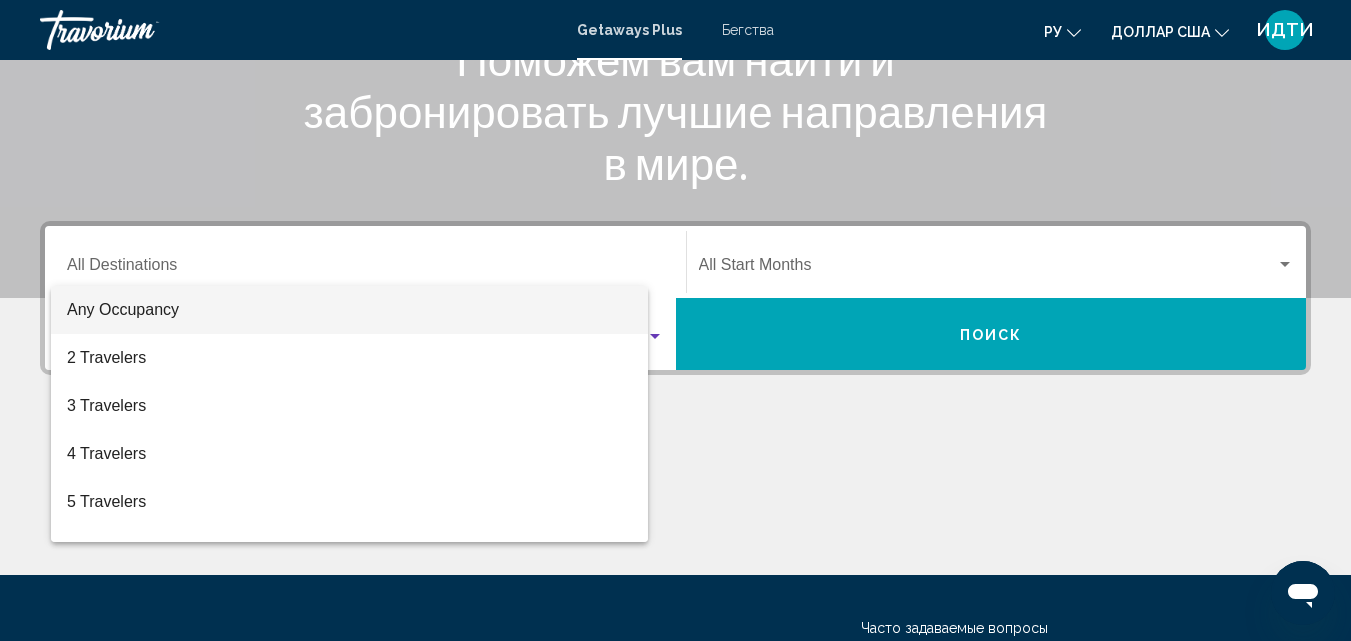 scroll, scrollTop: 458, scrollLeft: 0, axis: vertical 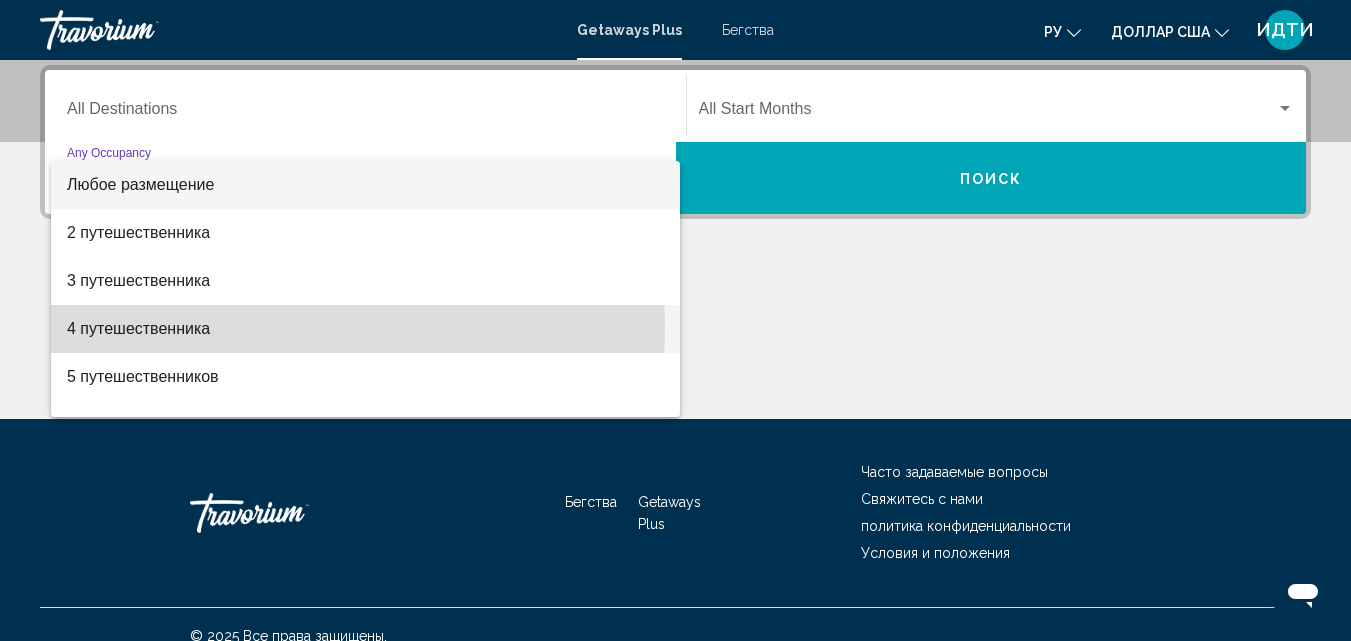 click on "4 путешественника" at bounding box center (365, 329) 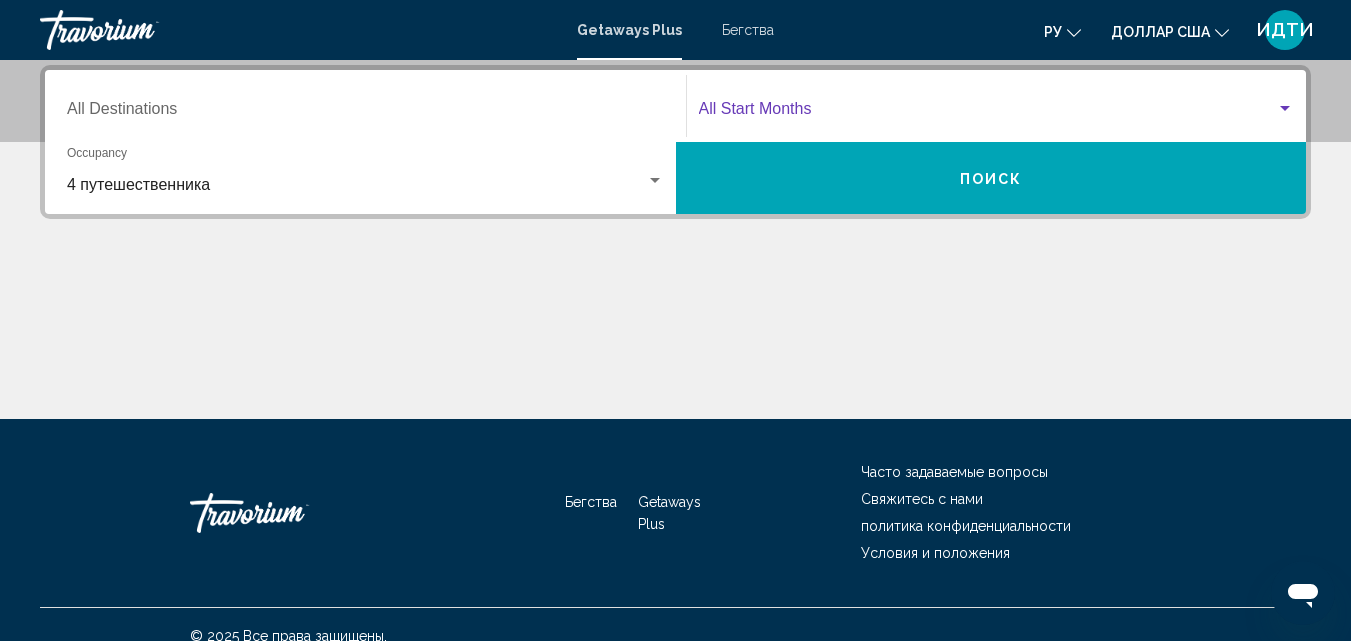 click at bounding box center (1285, 108) 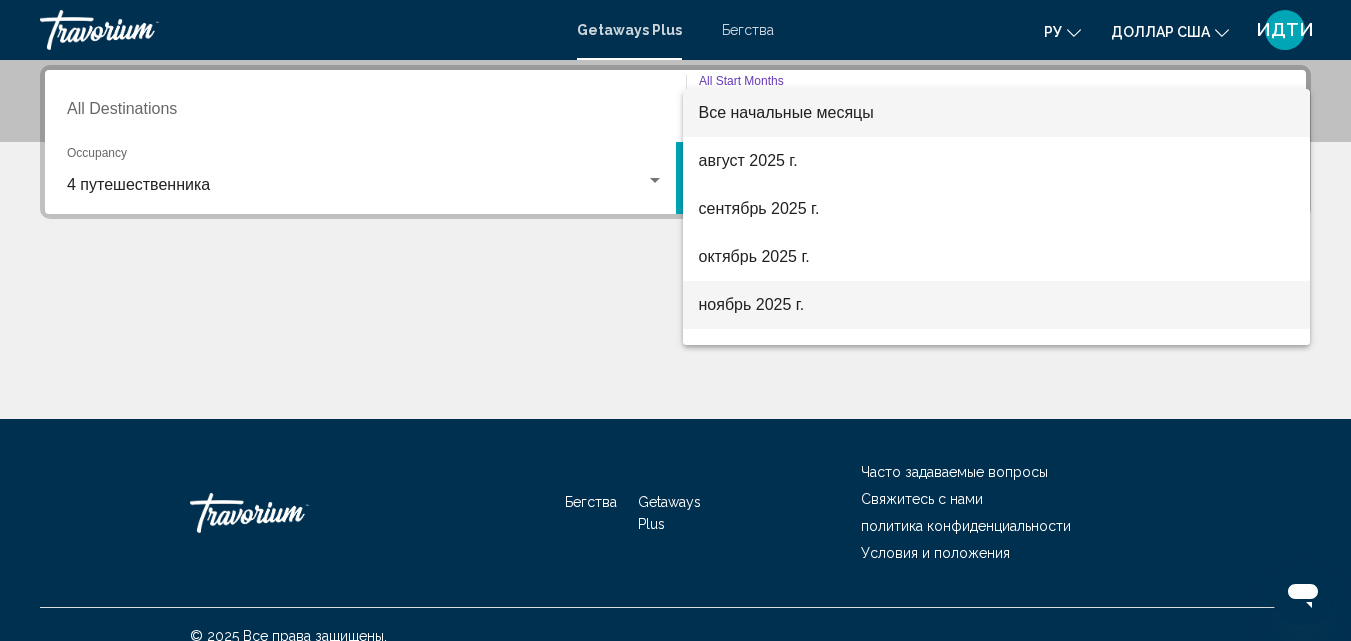 scroll, scrollTop: 200, scrollLeft: 0, axis: vertical 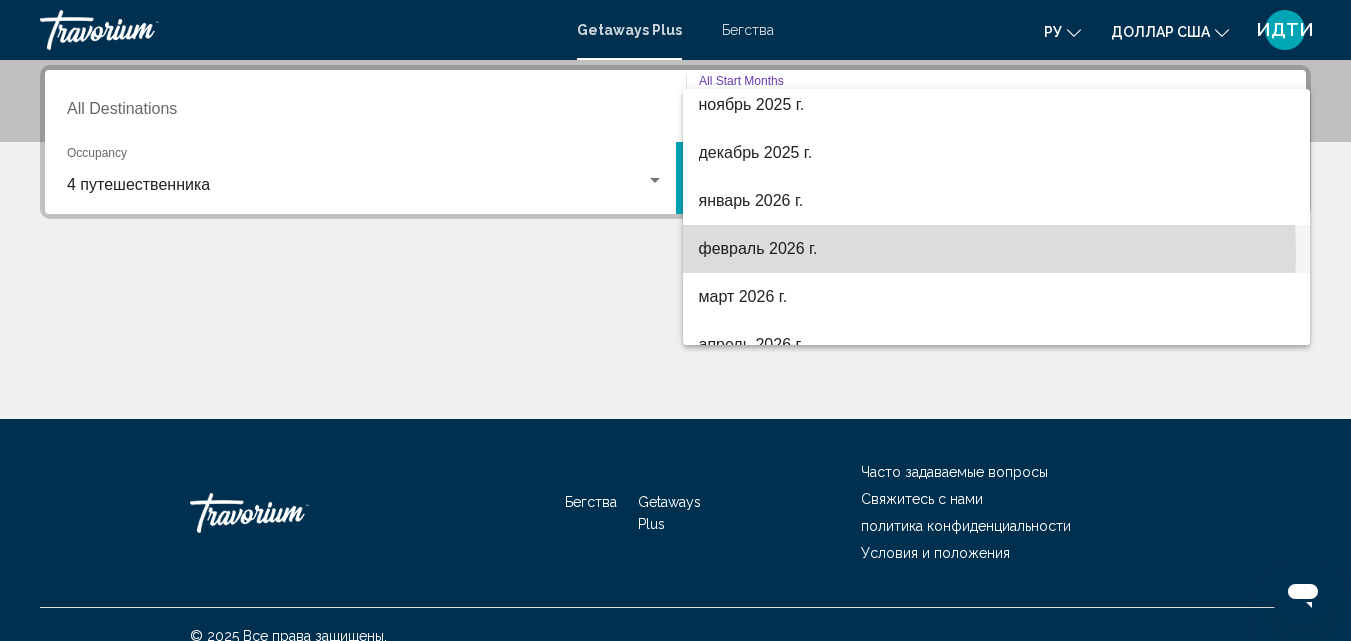 click on "февраль 2026 г." at bounding box center (758, 248) 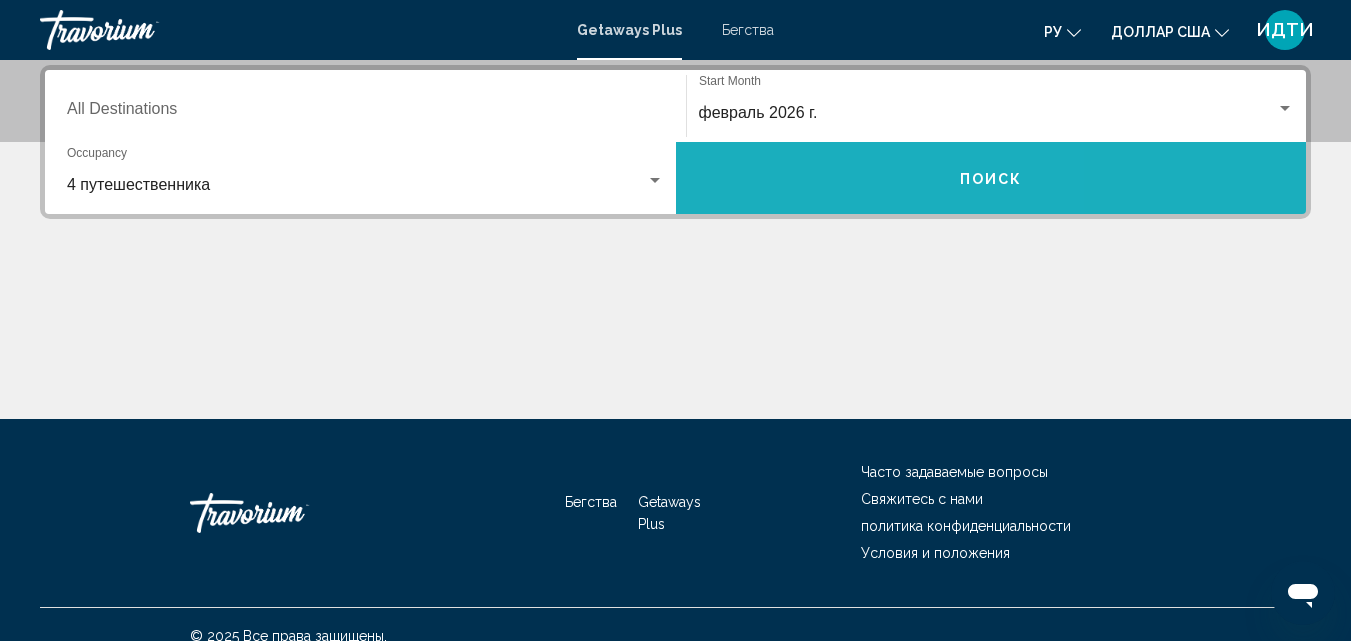 click on "Поиск" at bounding box center (991, 178) 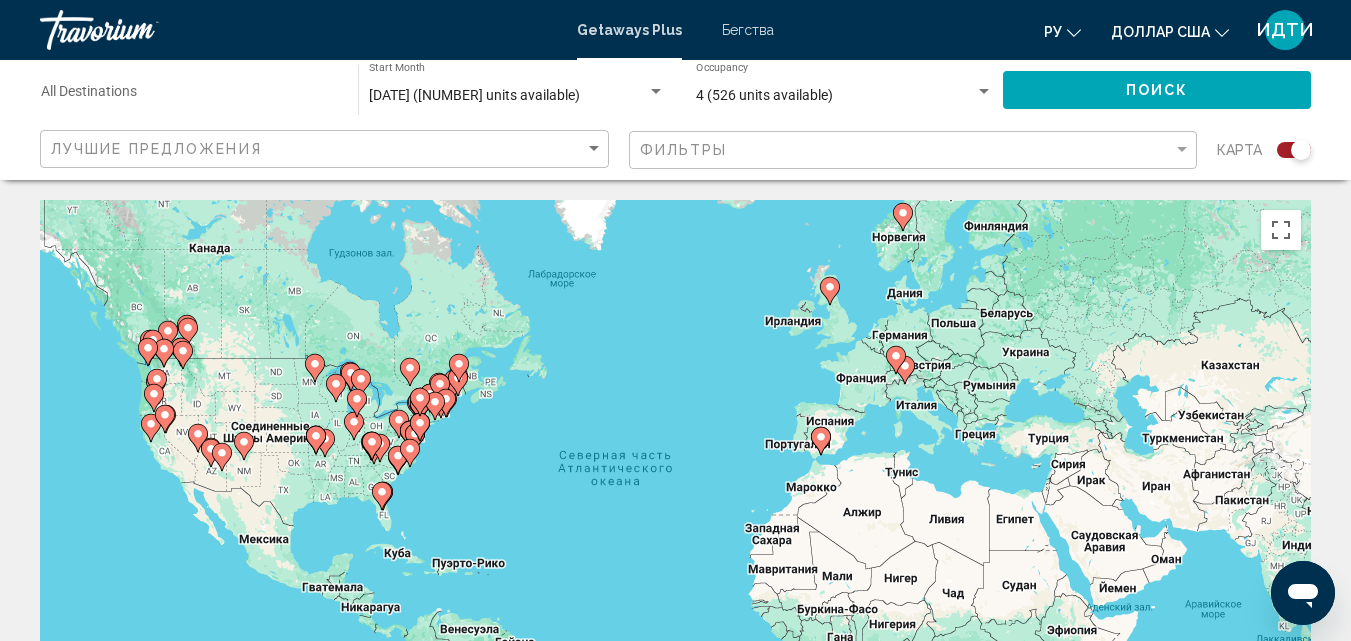 scroll, scrollTop: 200, scrollLeft: 0, axis: vertical 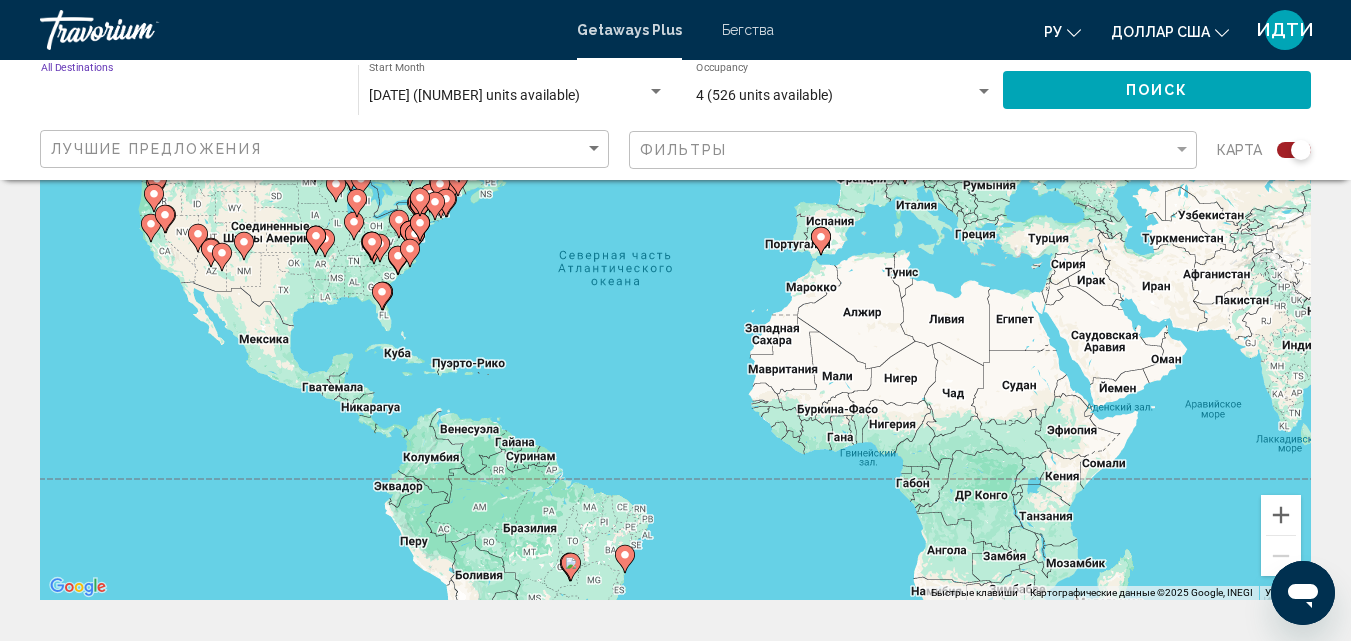 click on "Destination All Destinations" at bounding box center [189, 96] 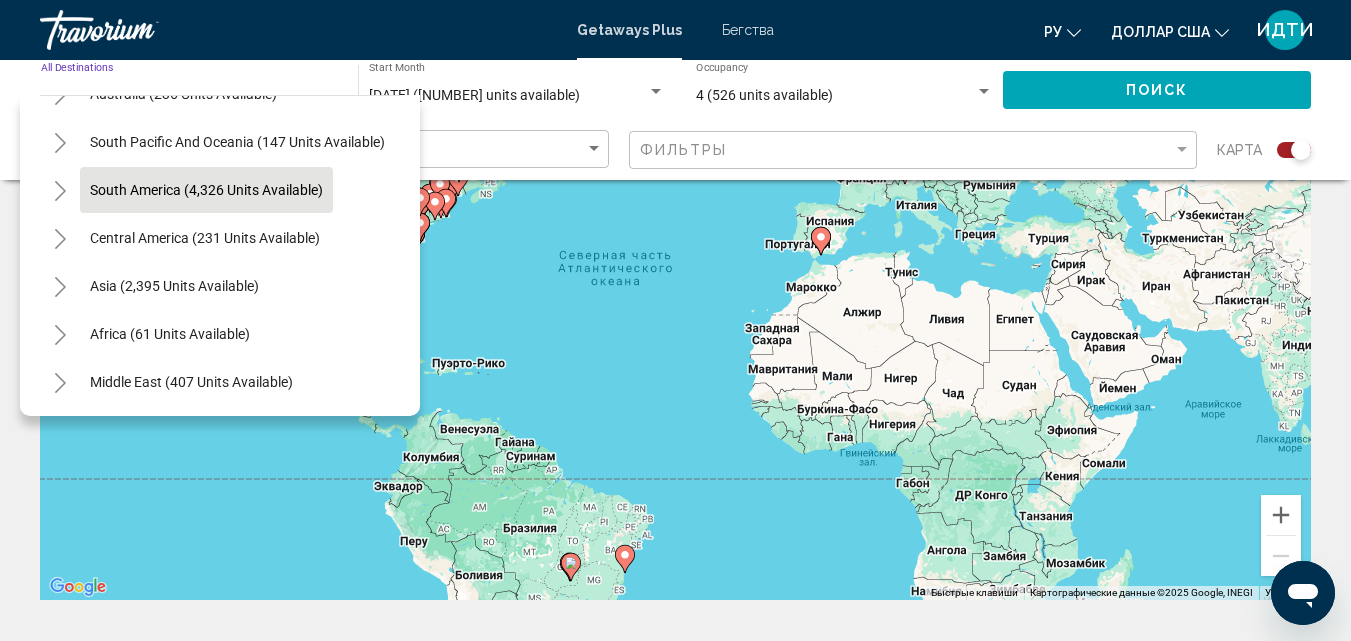 scroll, scrollTop: 339, scrollLeft: 0, axis: vertical 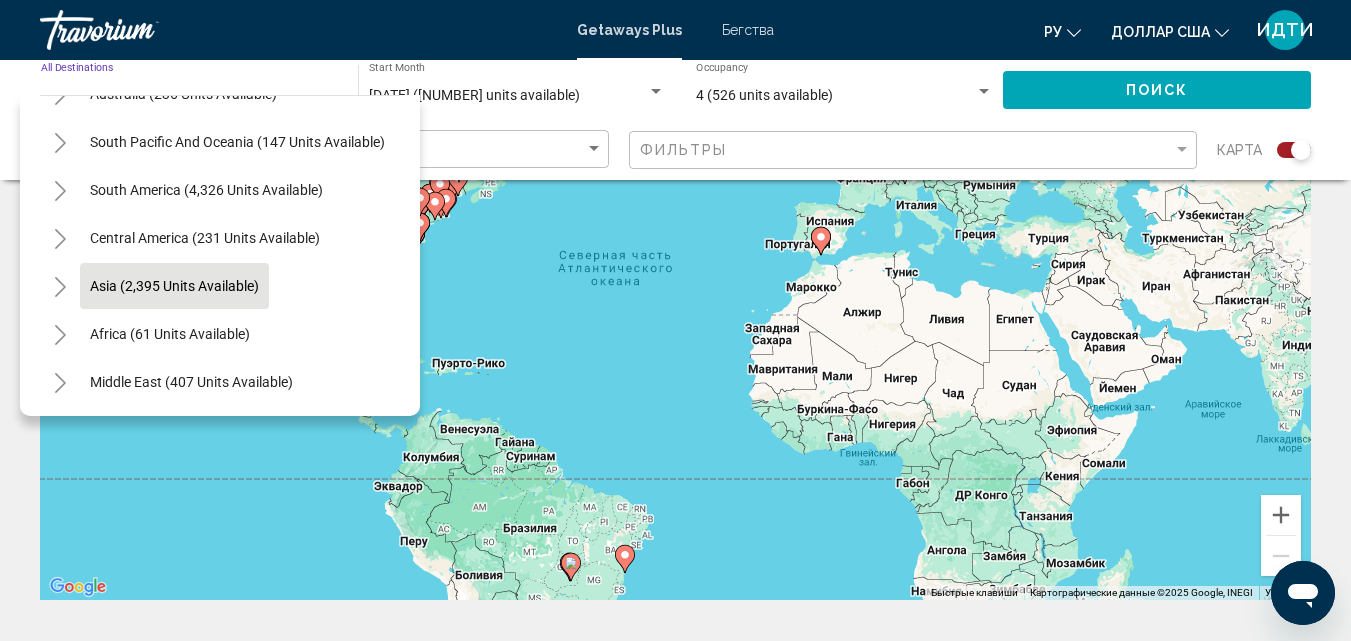 click on "Asia (2,395 units available)" at bounding box center (170, 334) 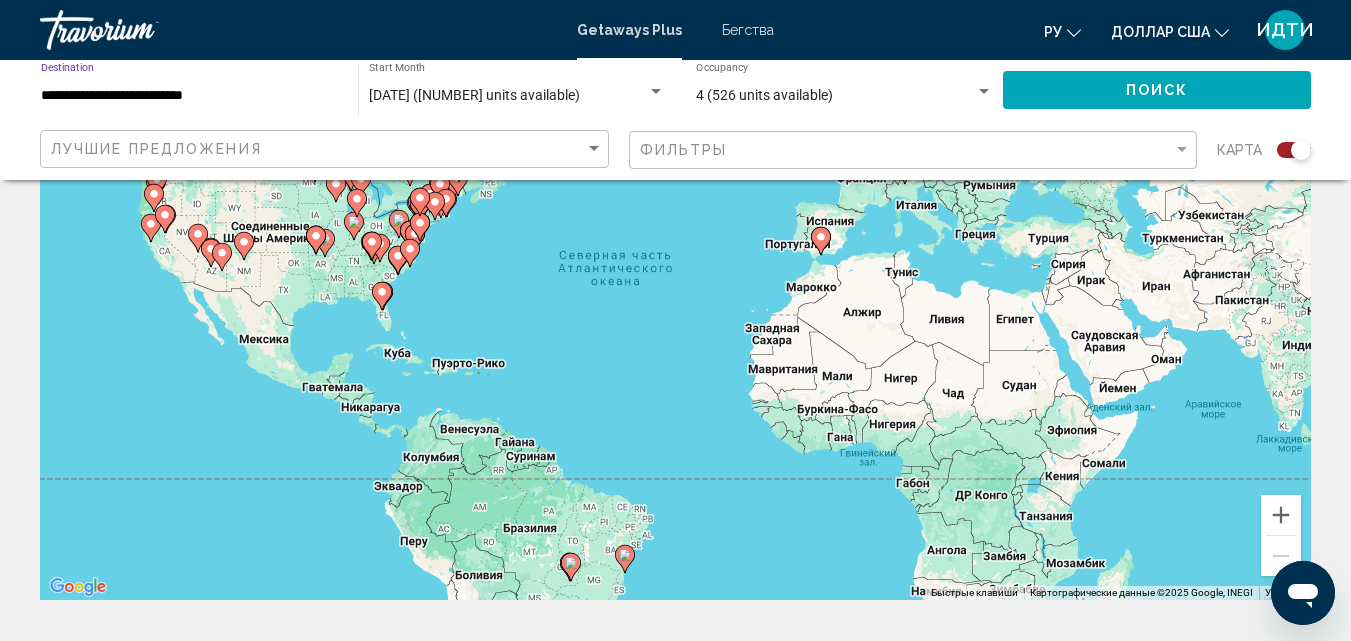click on "**********" at bounding box center (189, 96) 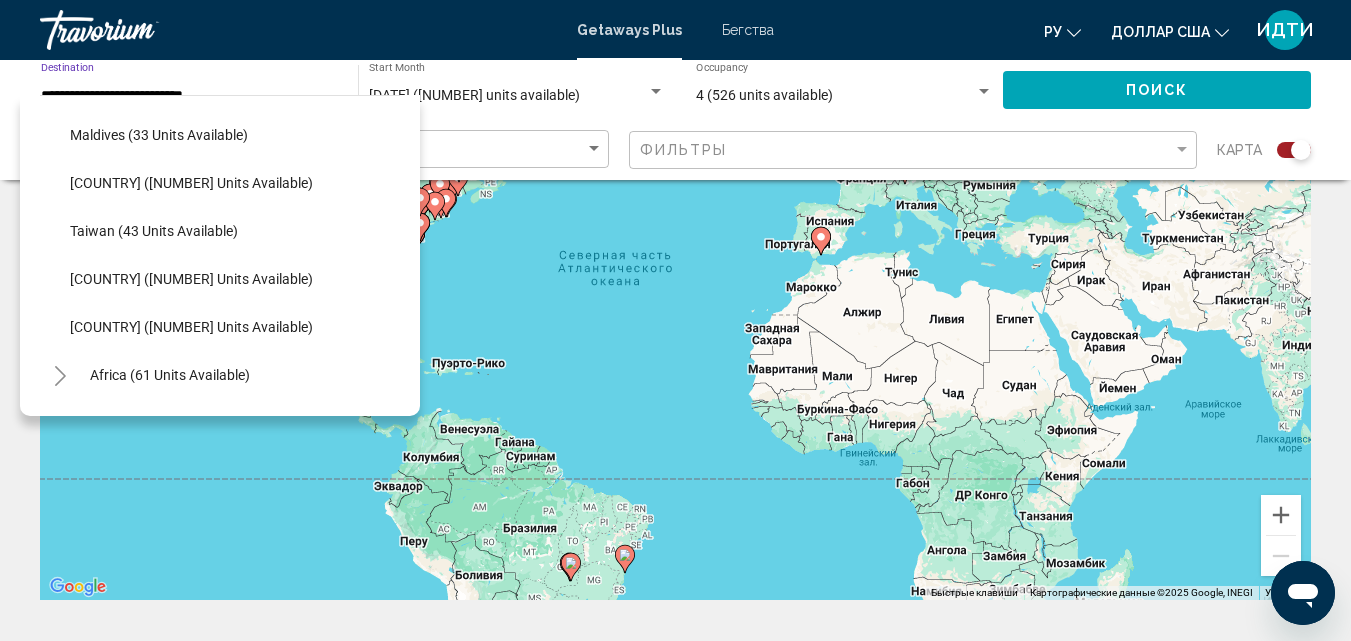 scroll, scrollTop: 767, scrollLeft: 0, axis: vertical 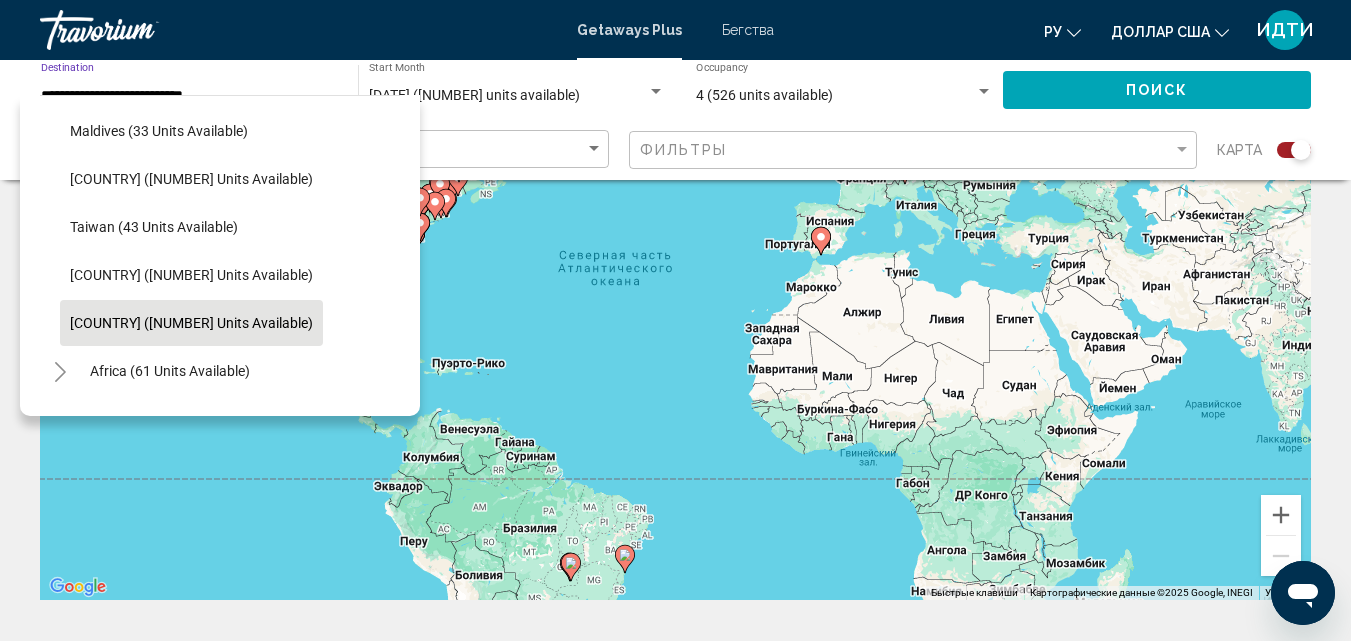 click on "[COUNTRY] ([NUMBER] units available)" 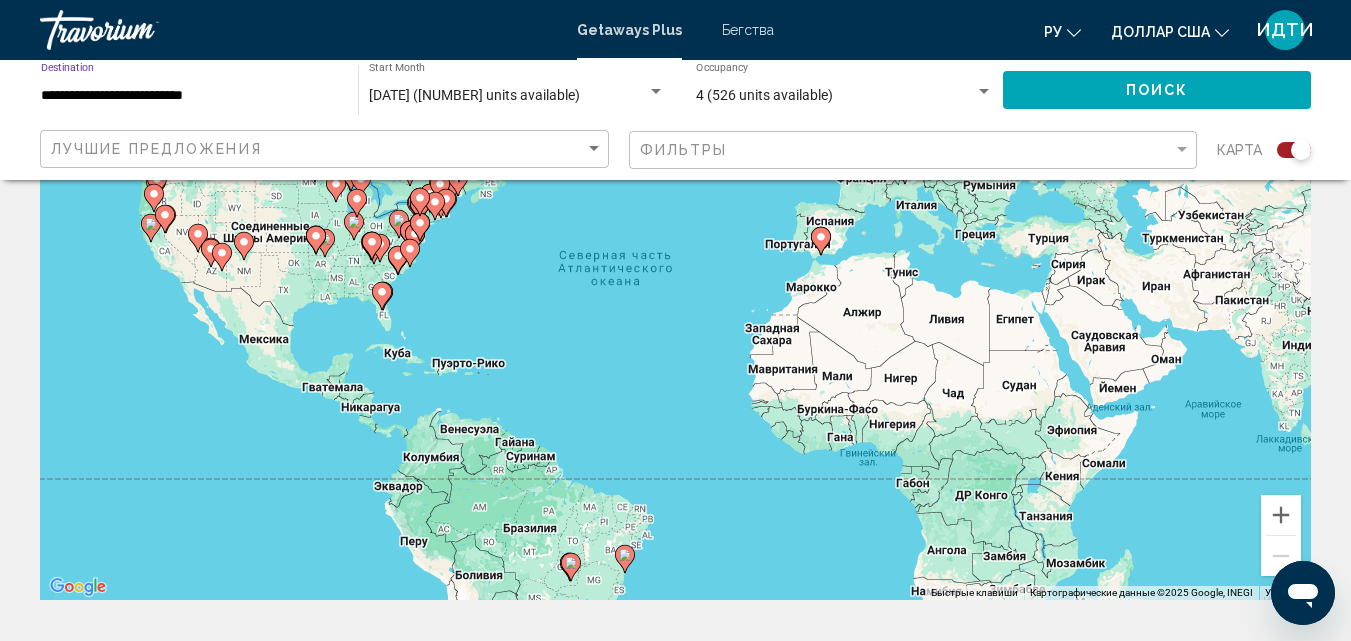 type on "**********" 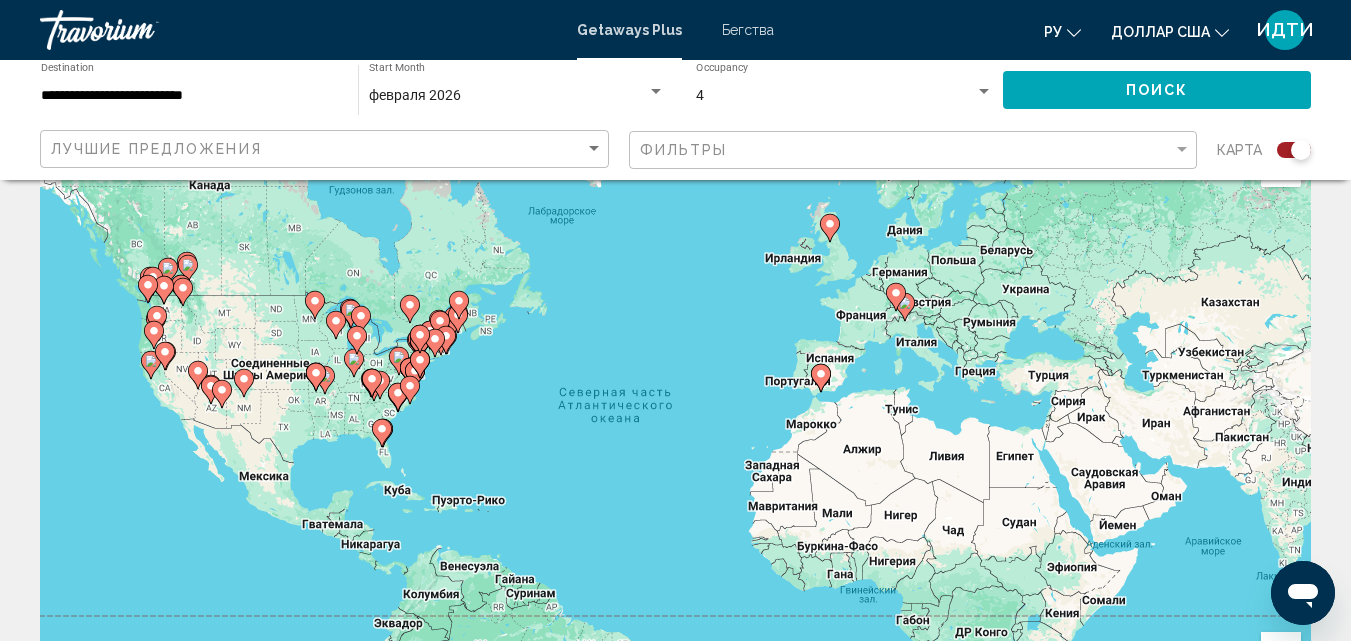 scroll, scrollTop: 0, scrollLeft: 0, axis: both 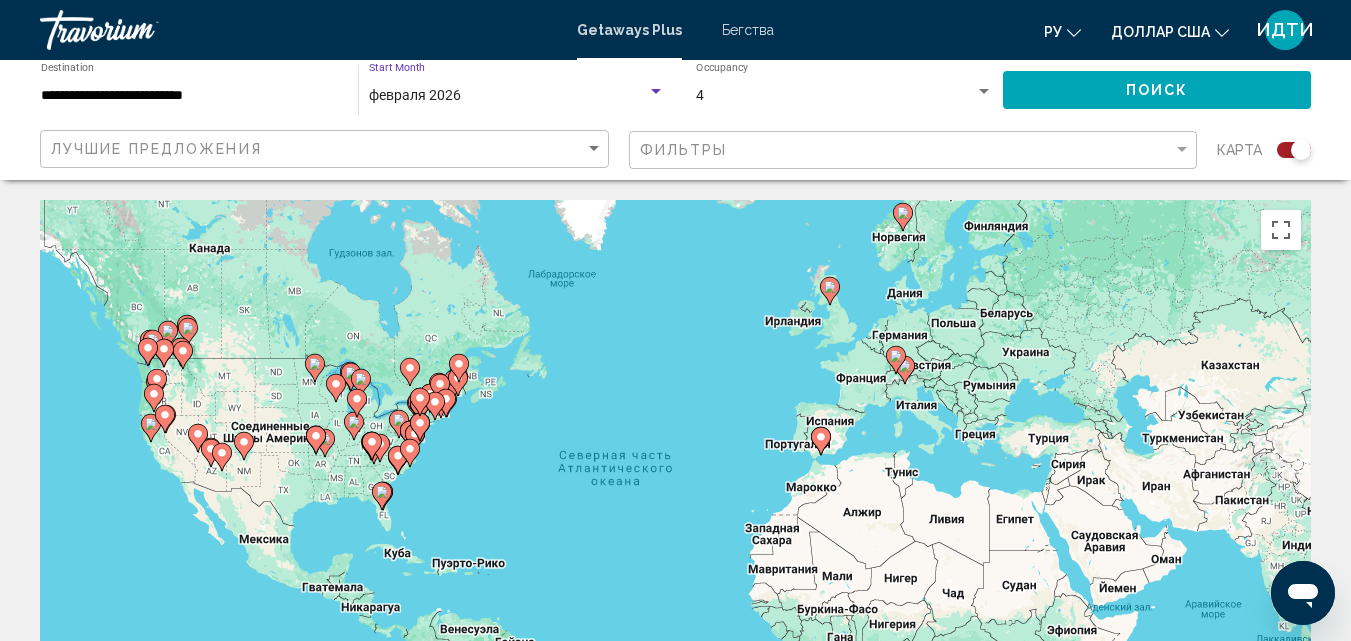 click at bounding box center (656, 91) 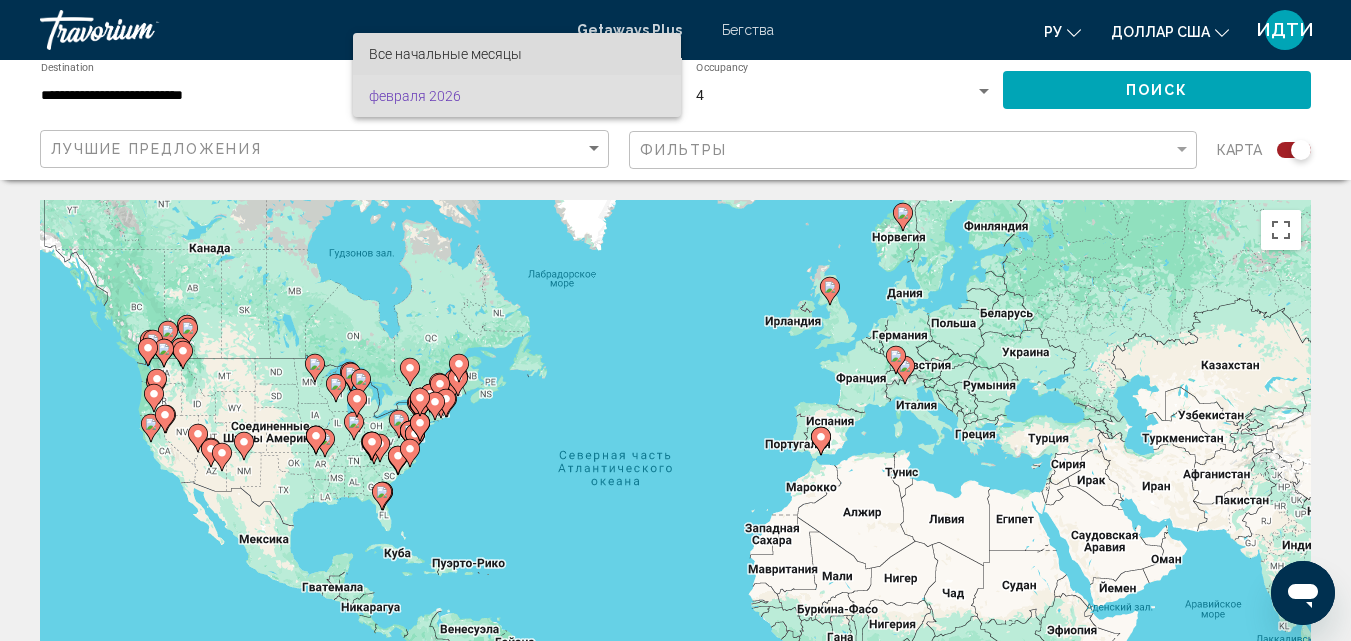 click on "Все начальные месяцы" at bounding box center (445, 54) 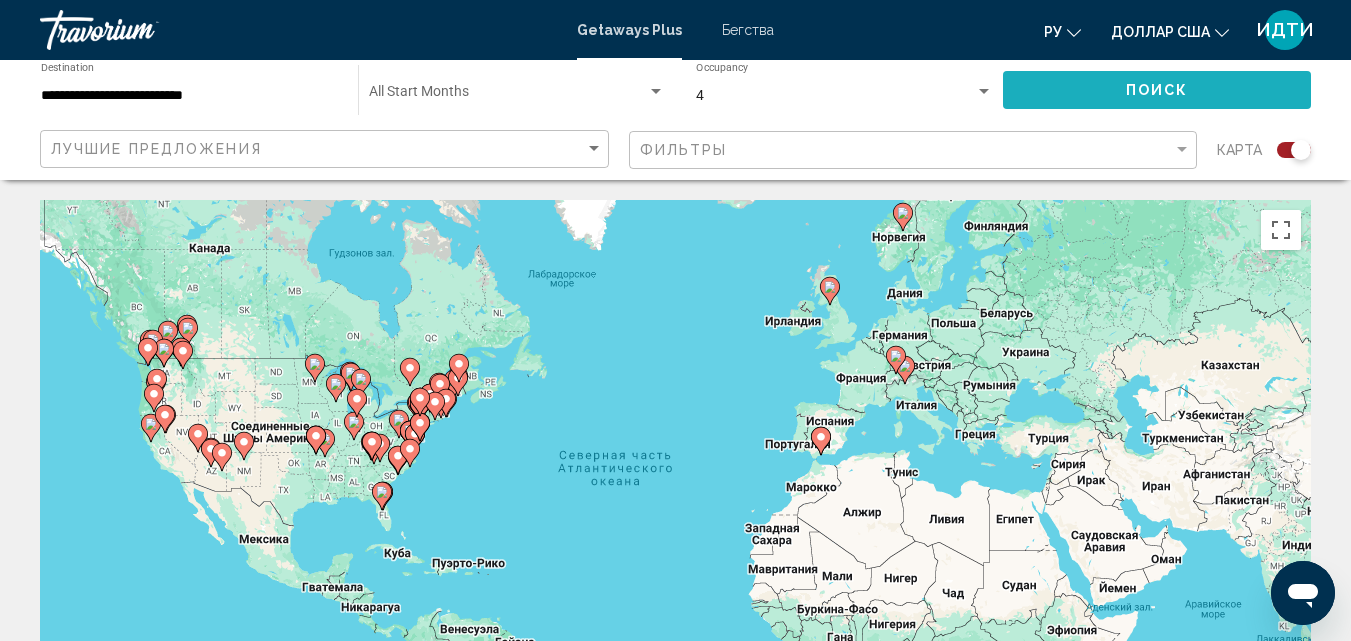 click on "Поиск" 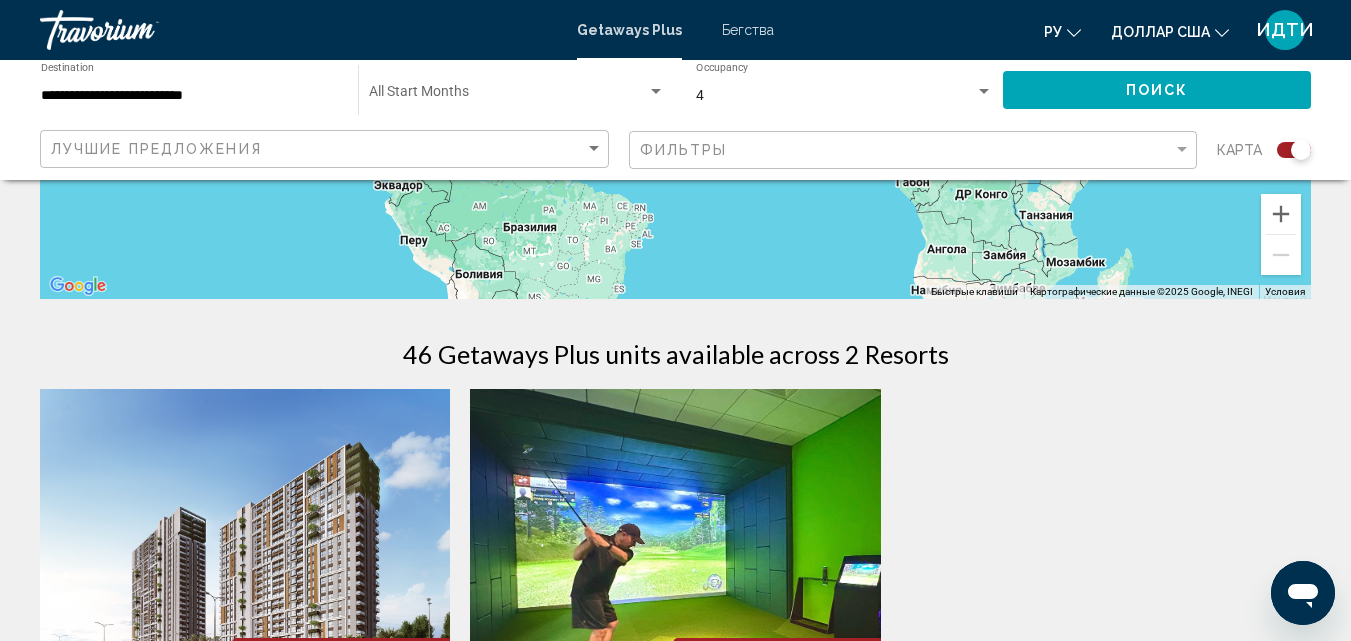 scroll, scrollTop: 1001, scrollLeft: 0, axis: vertical 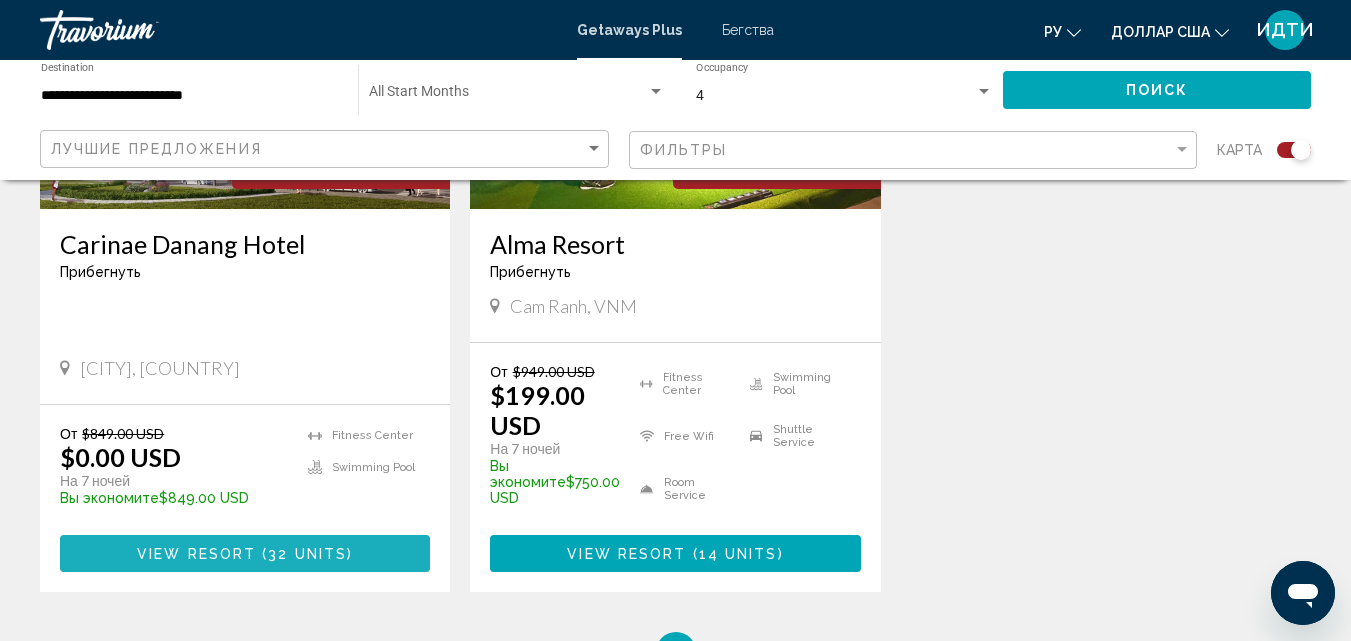 click at bounding box center [259, 554] 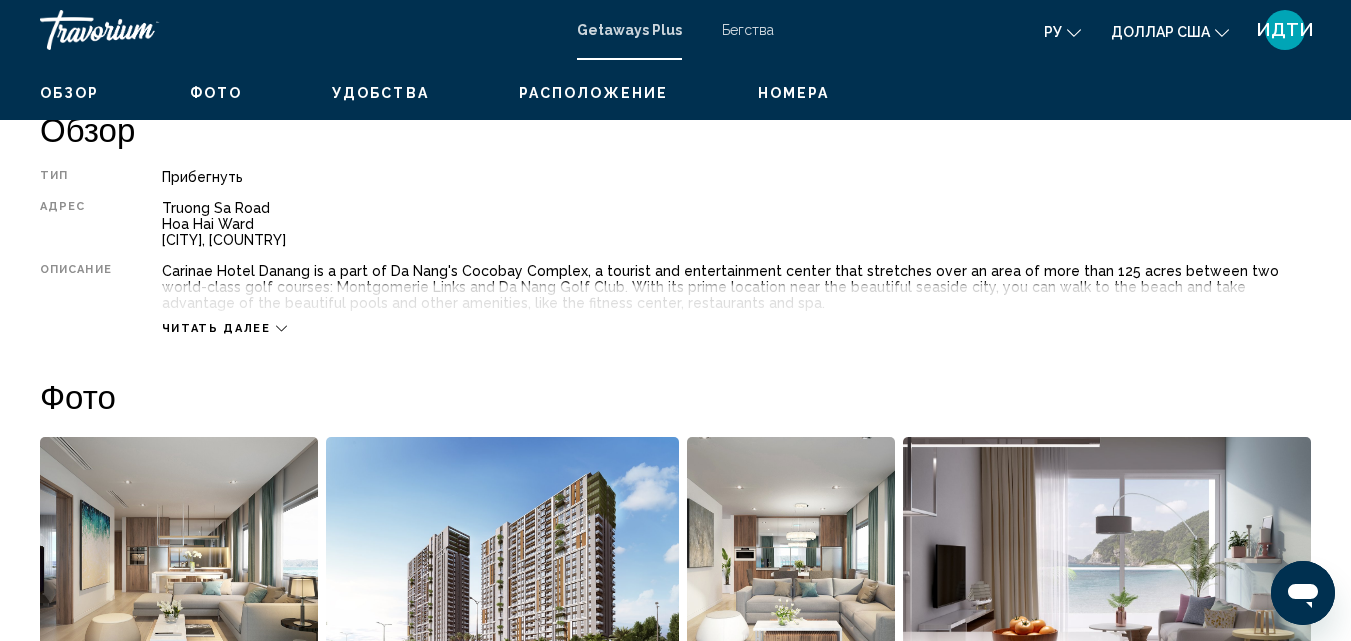 scroll, scrollTop: 215, scrollLeft: 0, axis: vertical 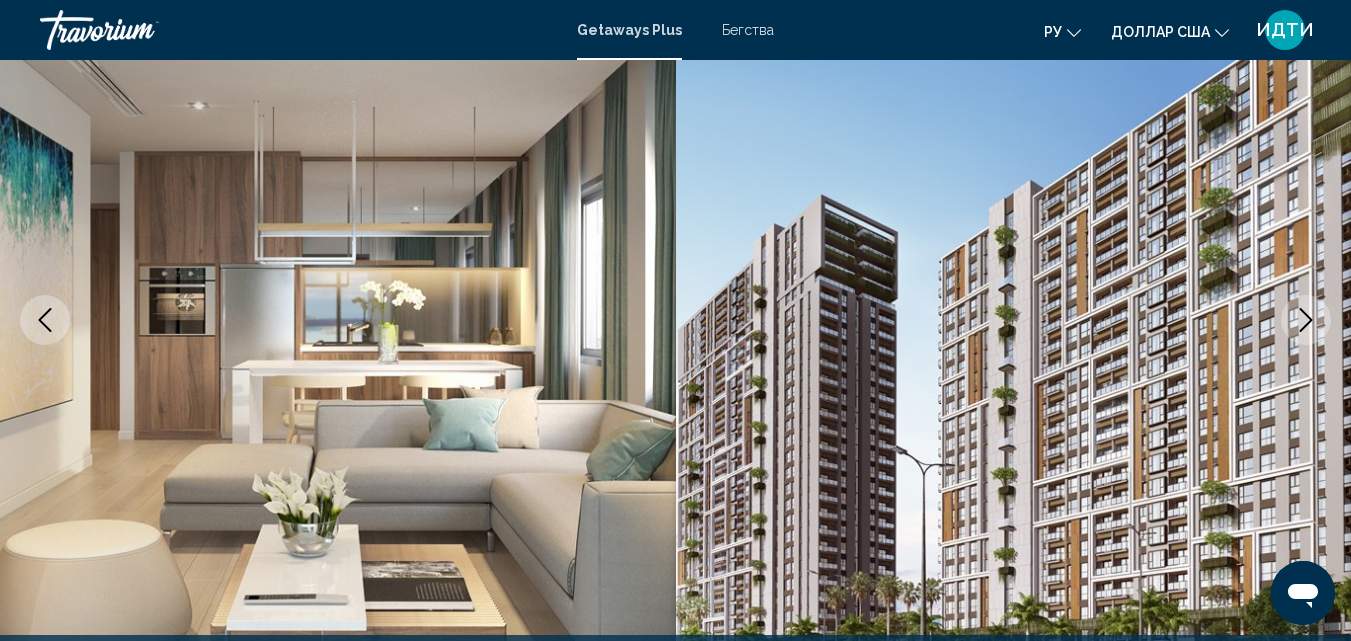 click 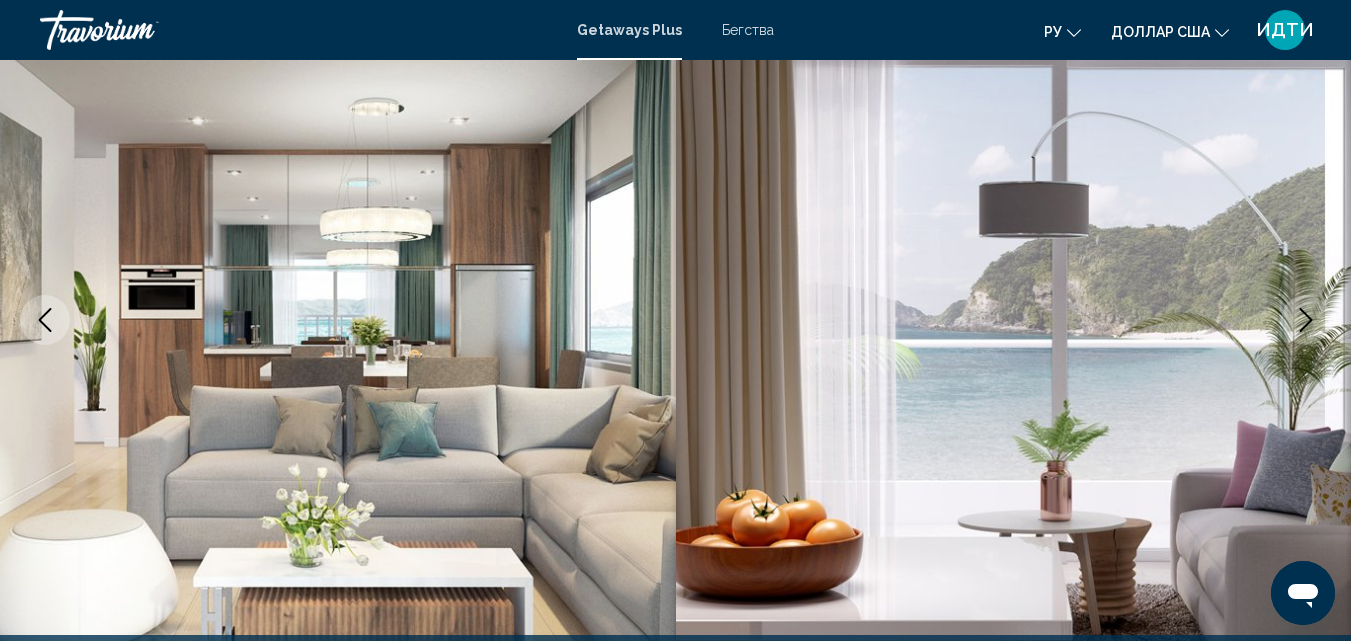 click 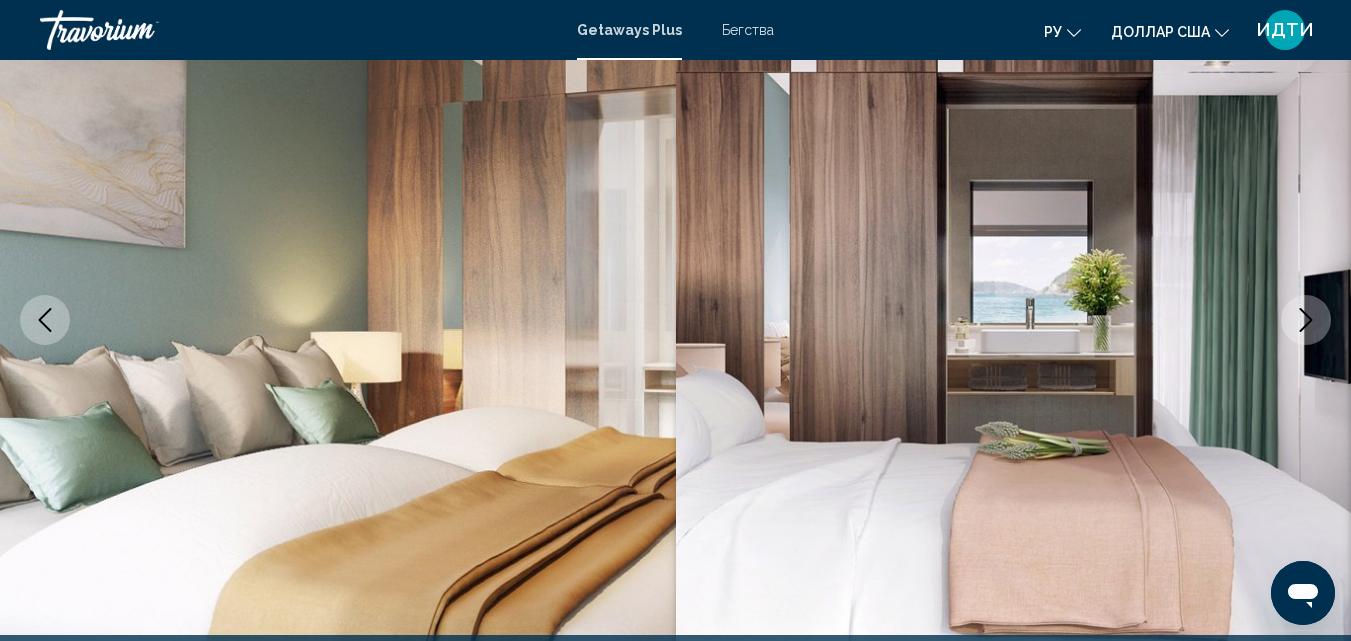 click 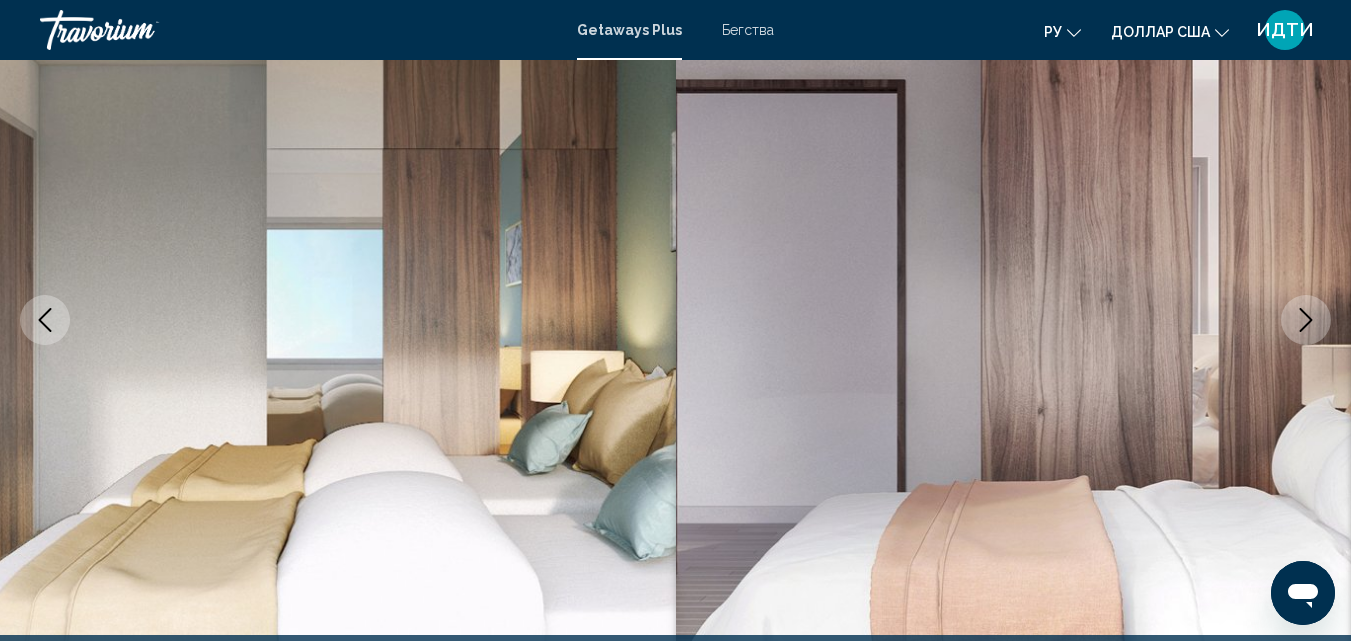 click 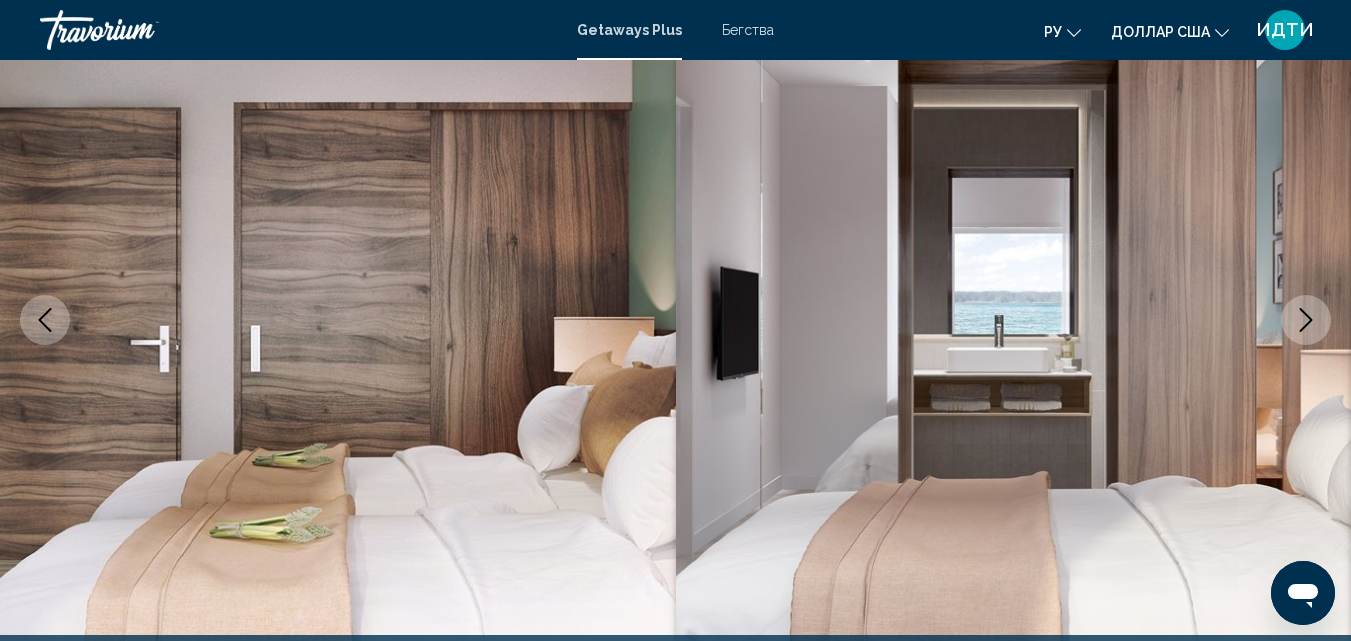 click 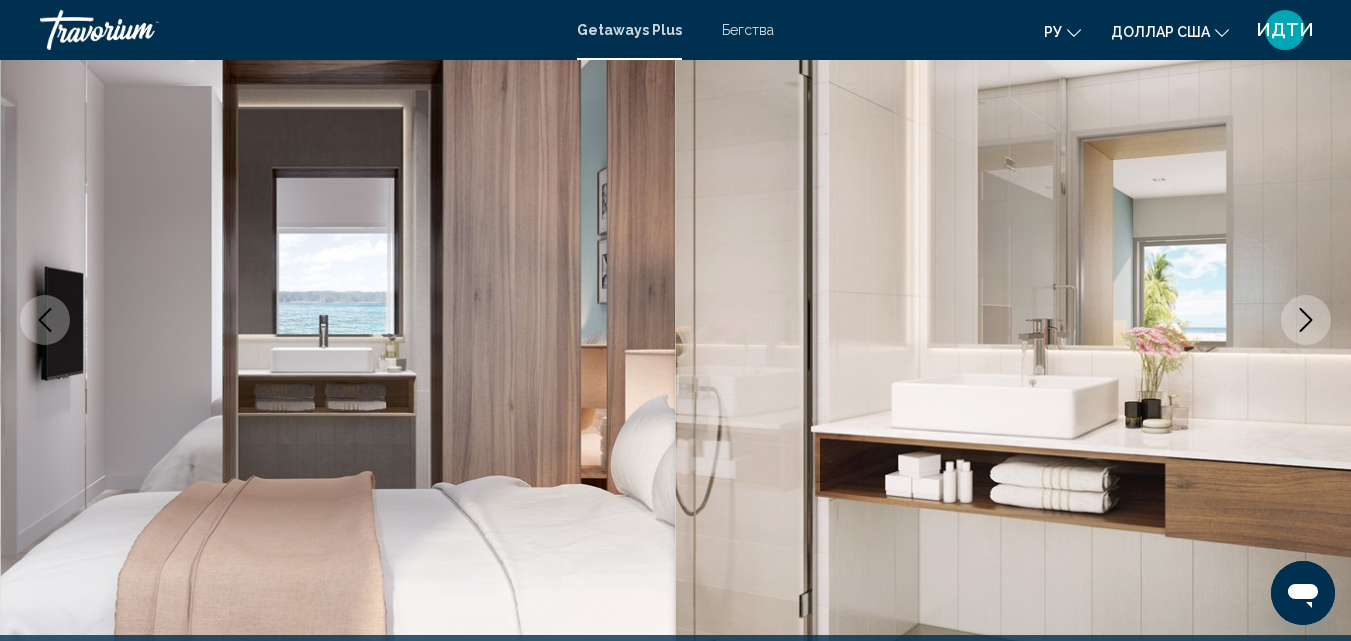 click 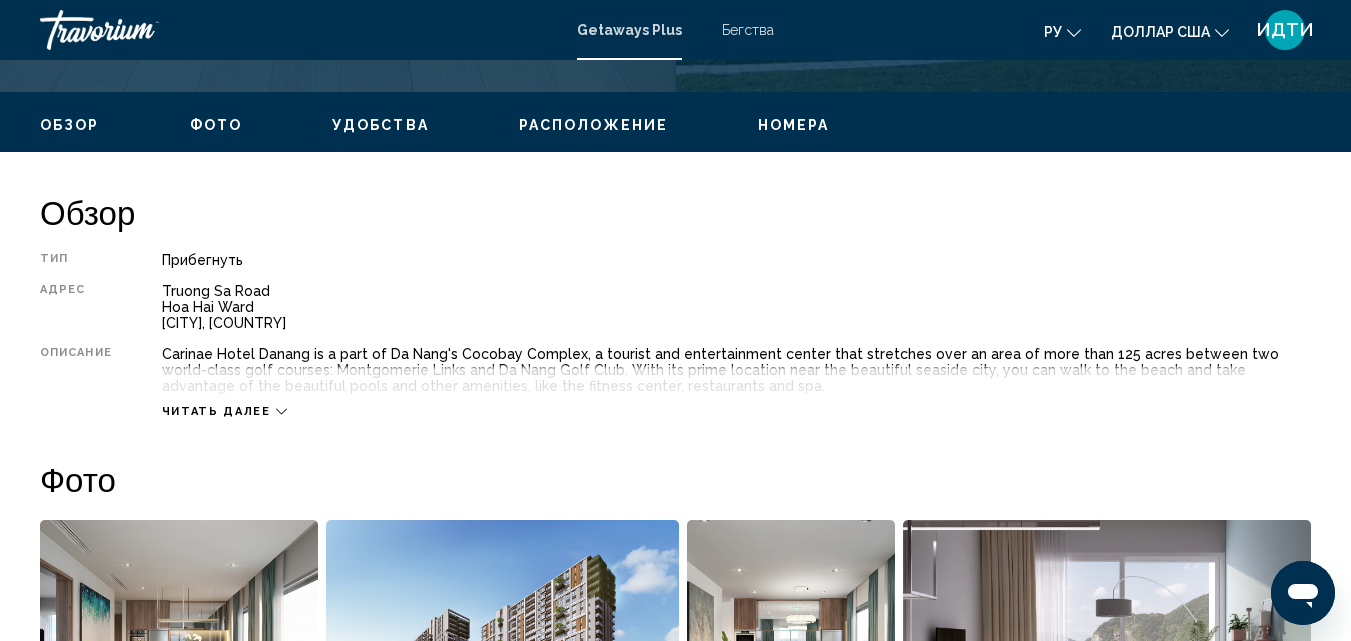 scroll, scrollTop: 915, scrollLeft: 0, axis: vertical 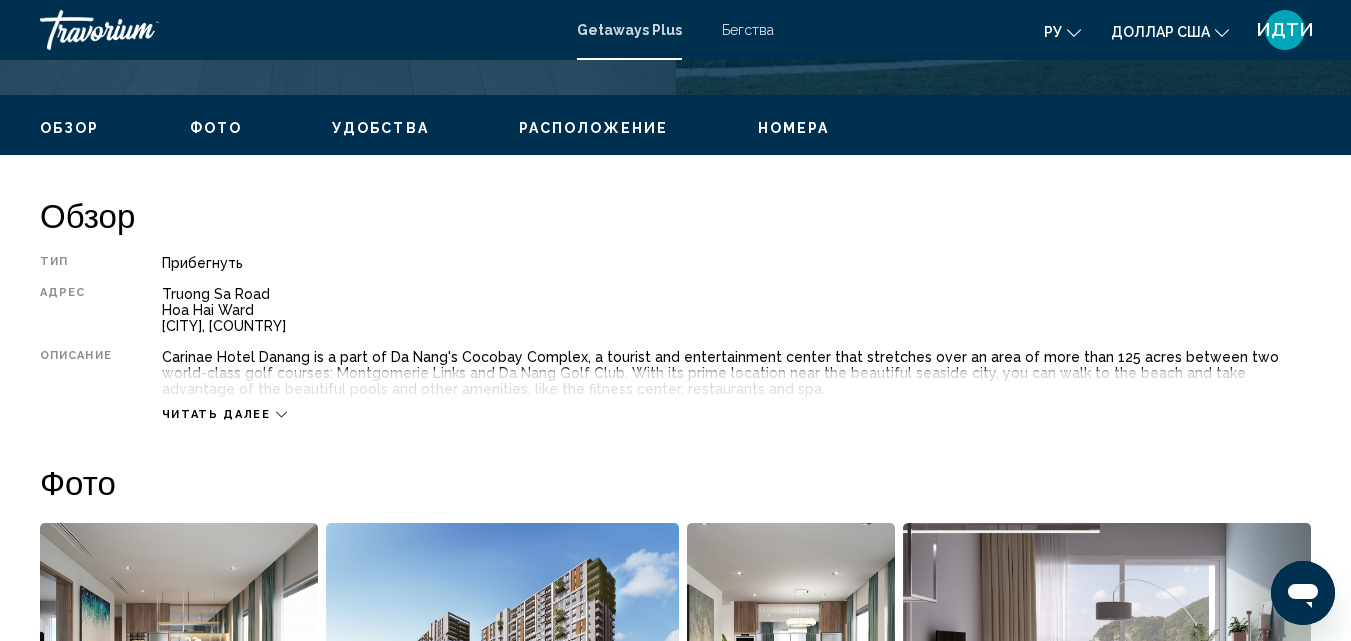 click 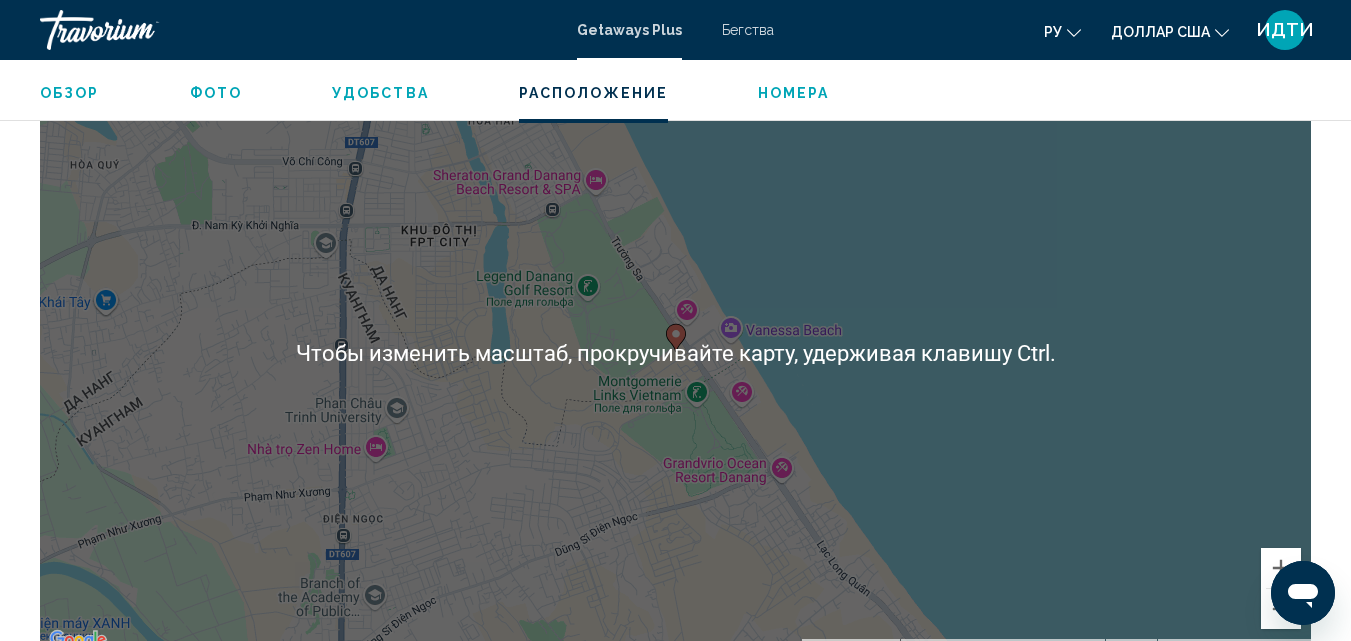 scroll, scrollTop: 2515, scrollLeft: 0, axis: vertical 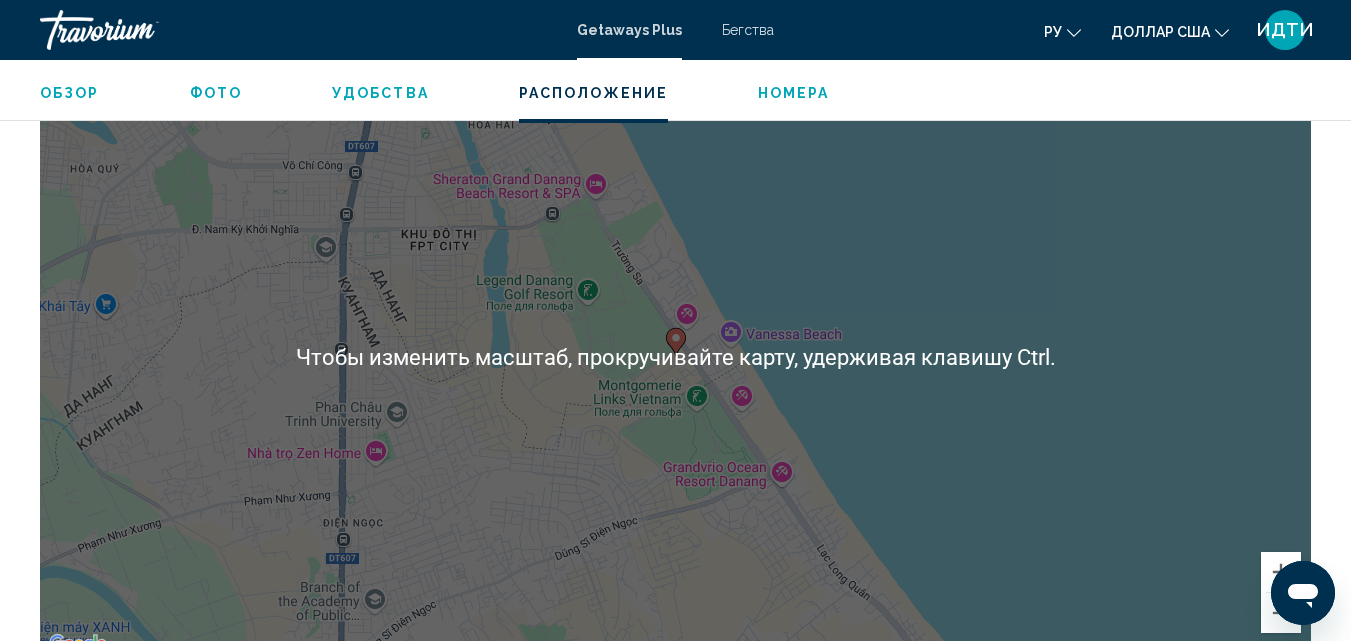 click on "Чтобы активировать перетаскивание с помощью клавиатуры, нажмите Alt + Ввод. После этого перемещайте маркер, используя клавиши со стрелками. Чтобы завершить перетаскивание, нажмите клавишу Ввод. Чтобы отменить действие, нажмите клавишу Esc." at bounding box center [675, 357] 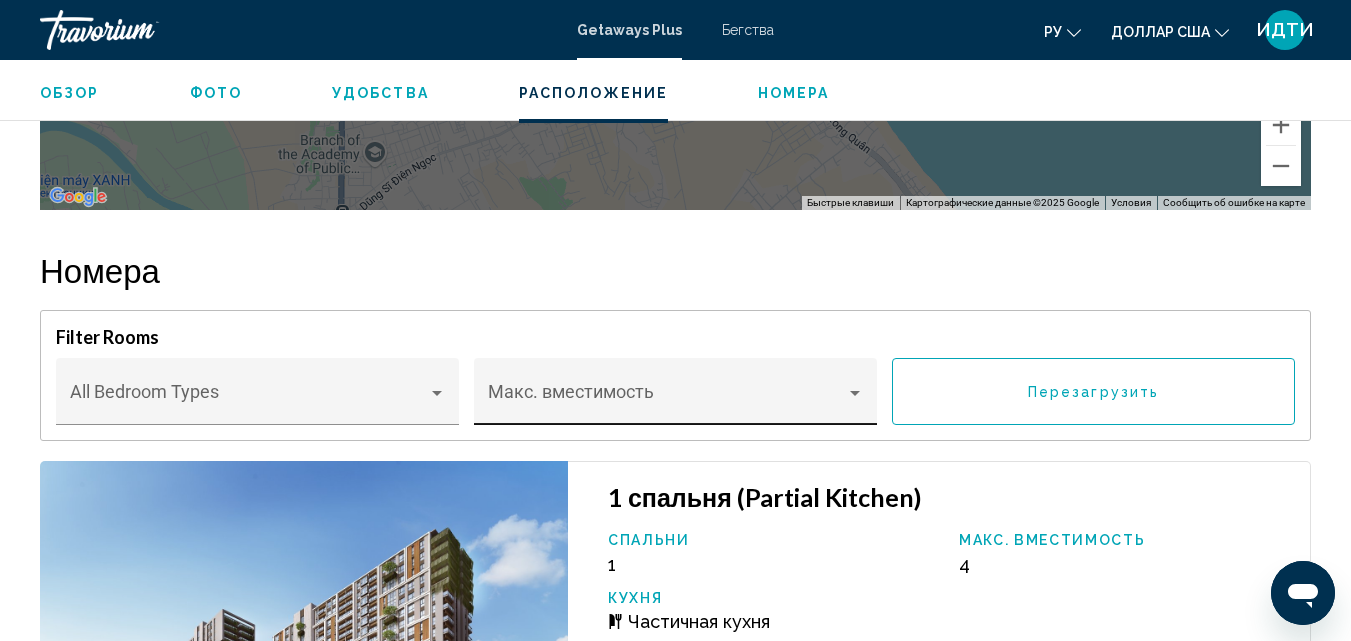 scroll, scrollTop: 3012, scrollLeft: 0, axis: vertical 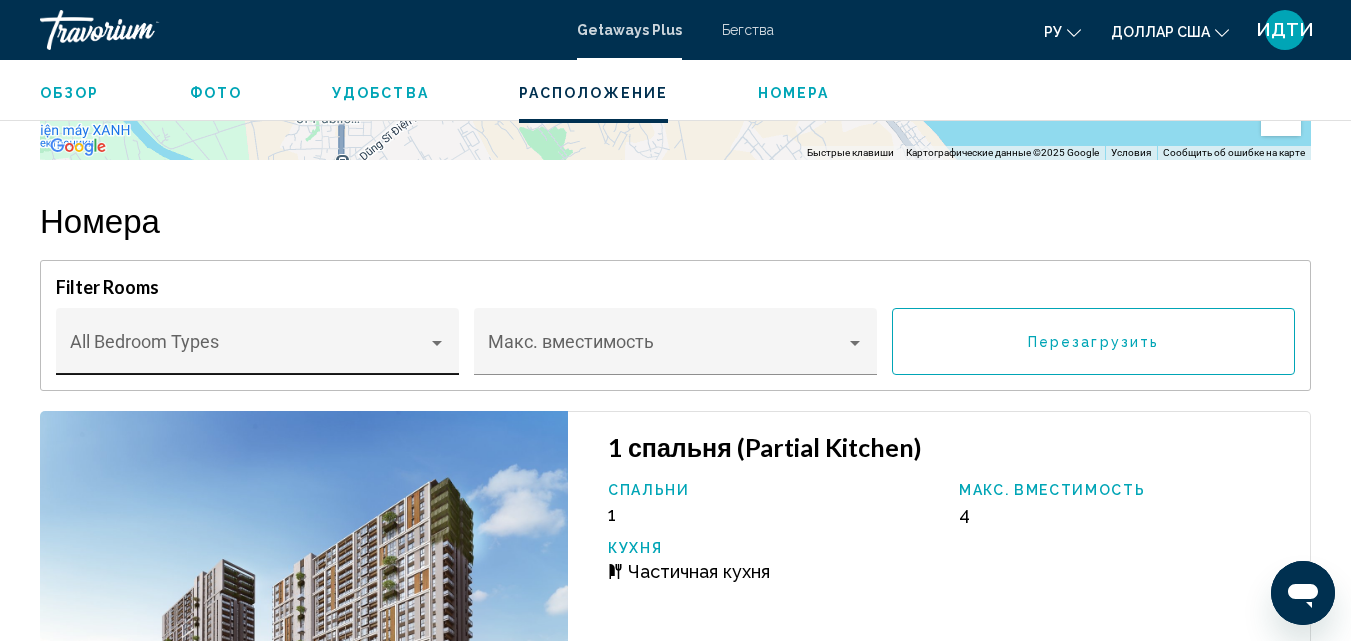 click at bounding box center [437, 343] 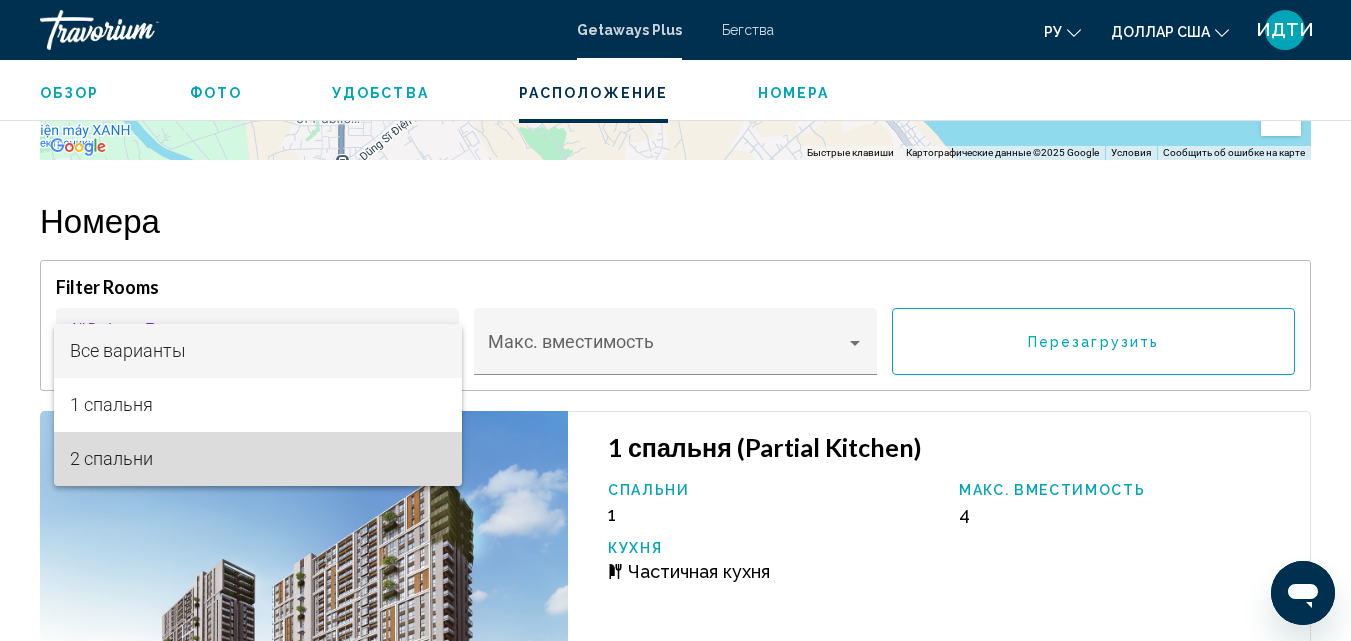 click on "2 спальни" at bounding box center [258, 459] 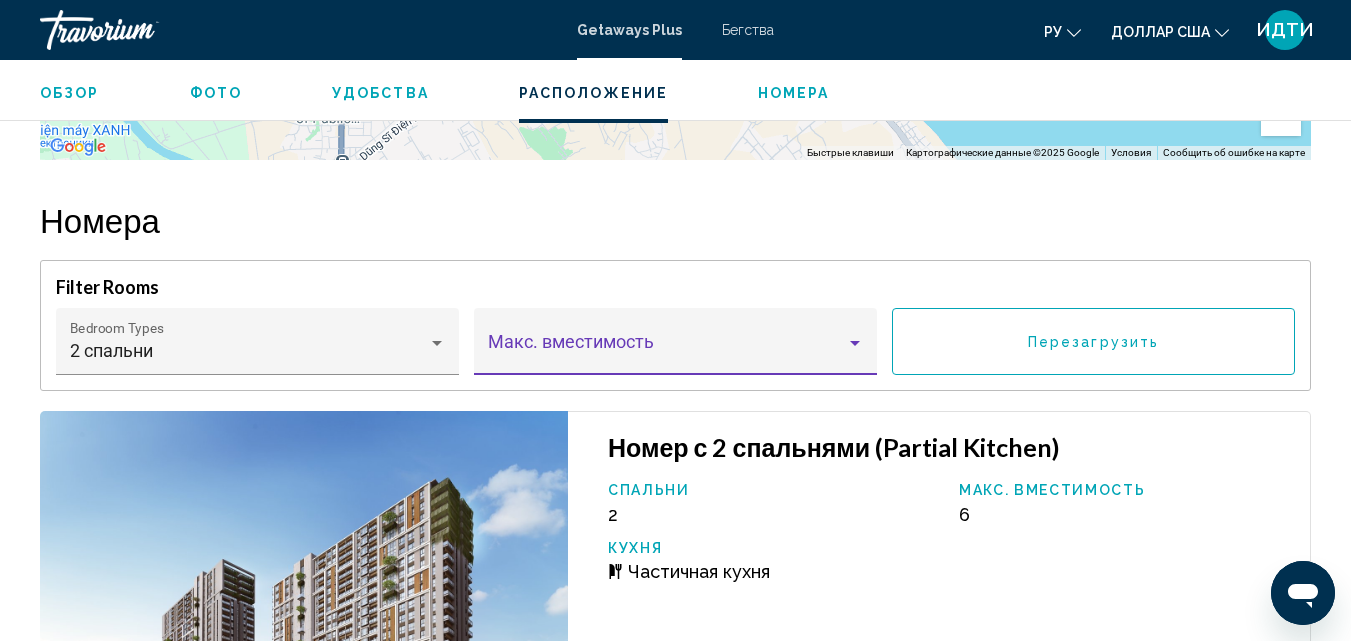 click at bounding box center (855, 343) 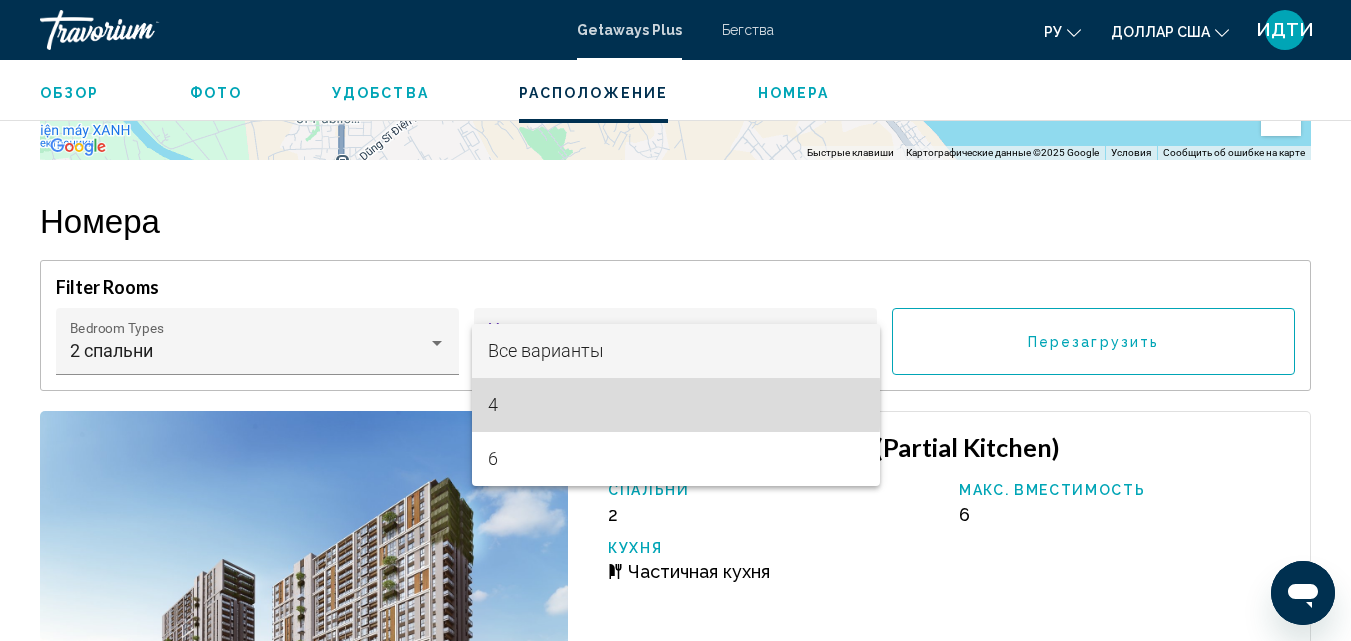 click on "4" at bounding box center (676, 405) 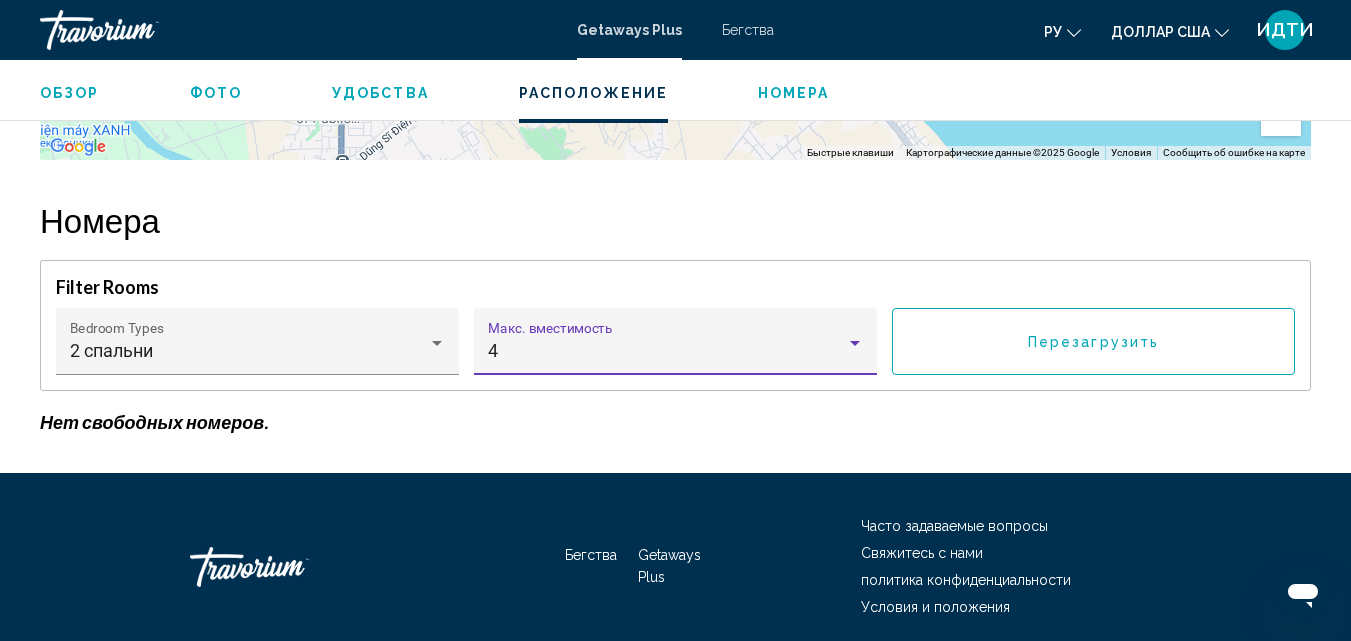 click on "Перезагрузить" at bounding box center (1093, 341) 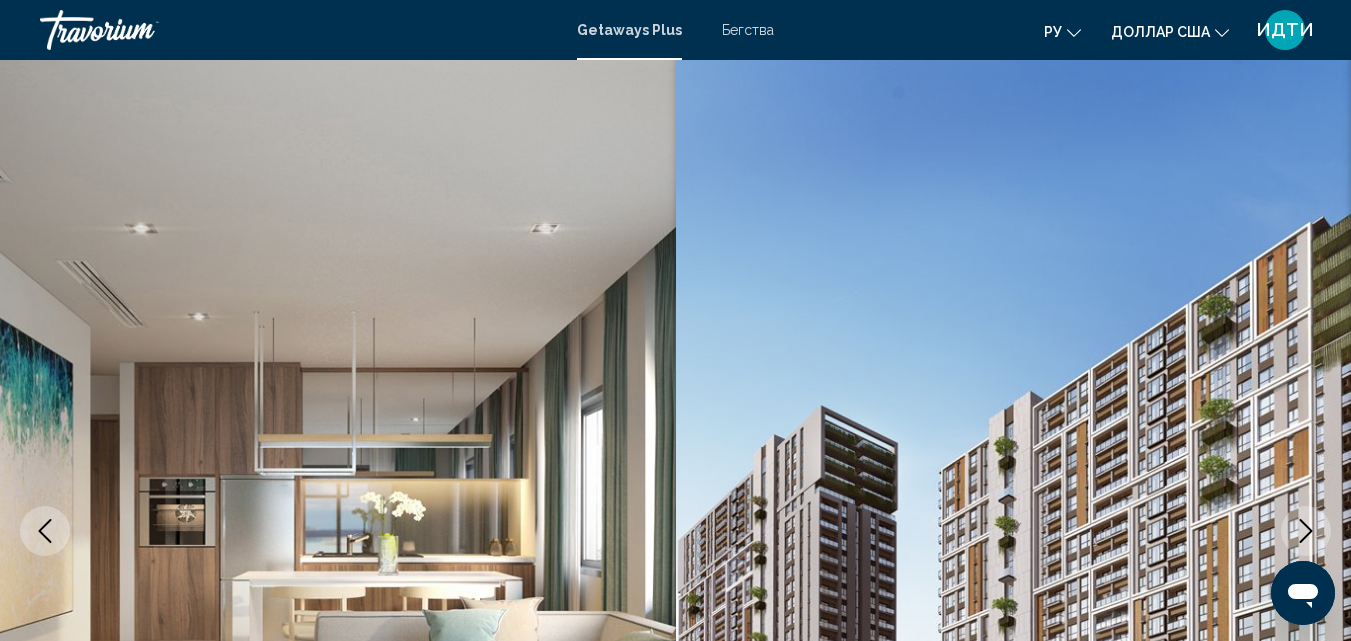 scroll, scrollTop: 0, scrollLeft: 0, axis: both 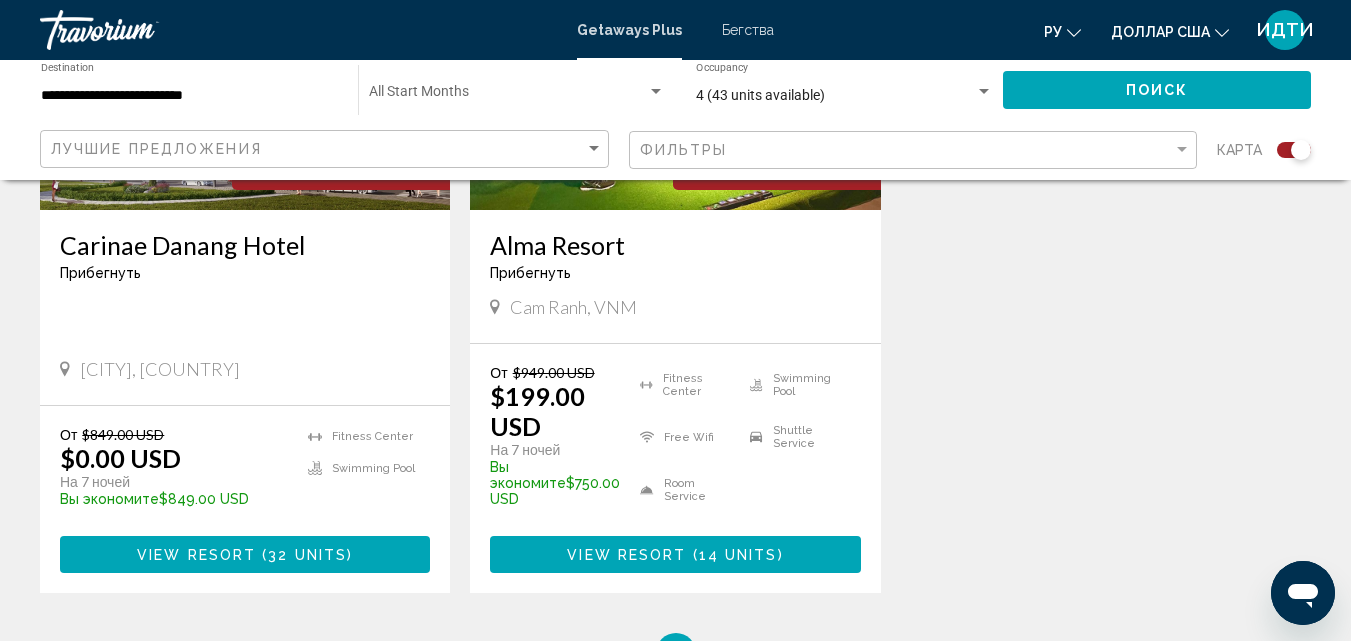 click on "14 units" at bounding box center [738, 555] 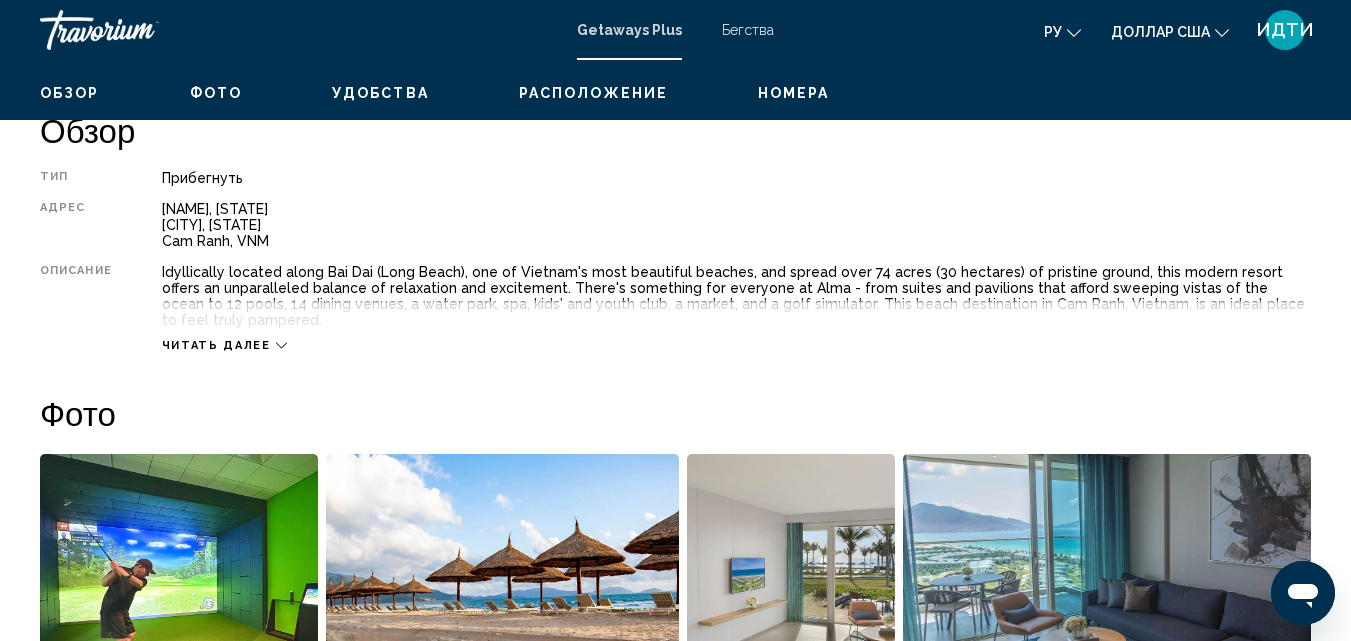 scroll, scrollTop: 215, scrollLeft: 0, axis: vertical 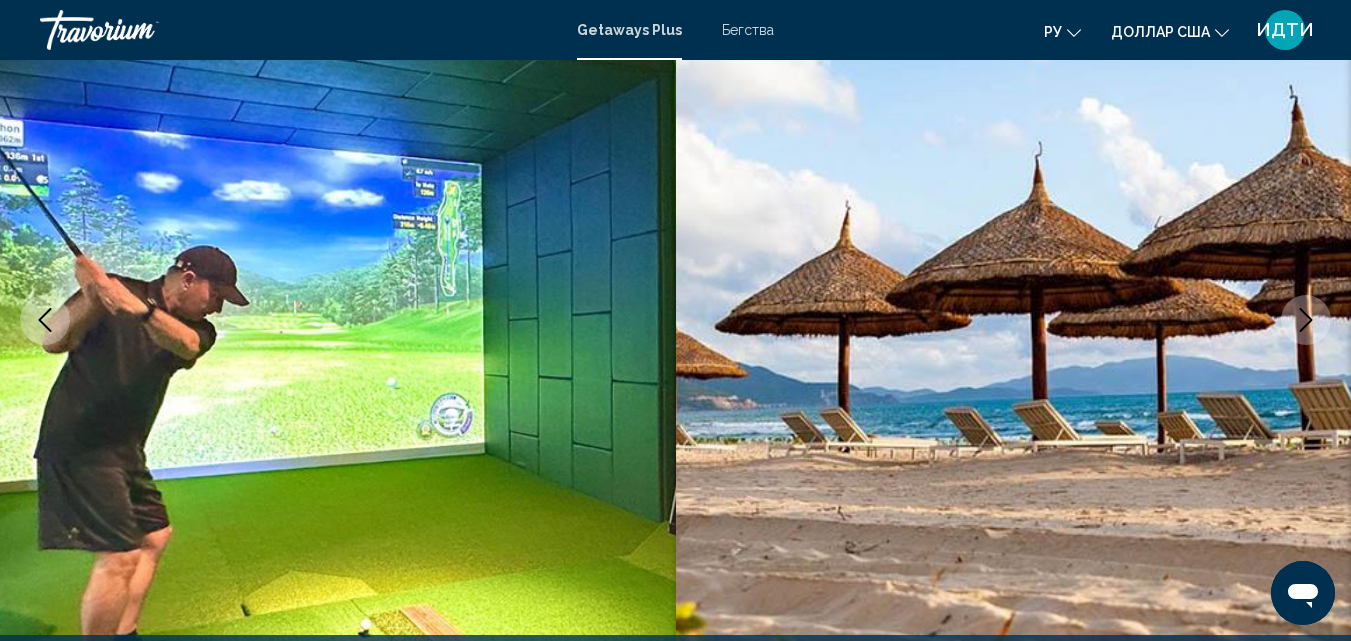 click 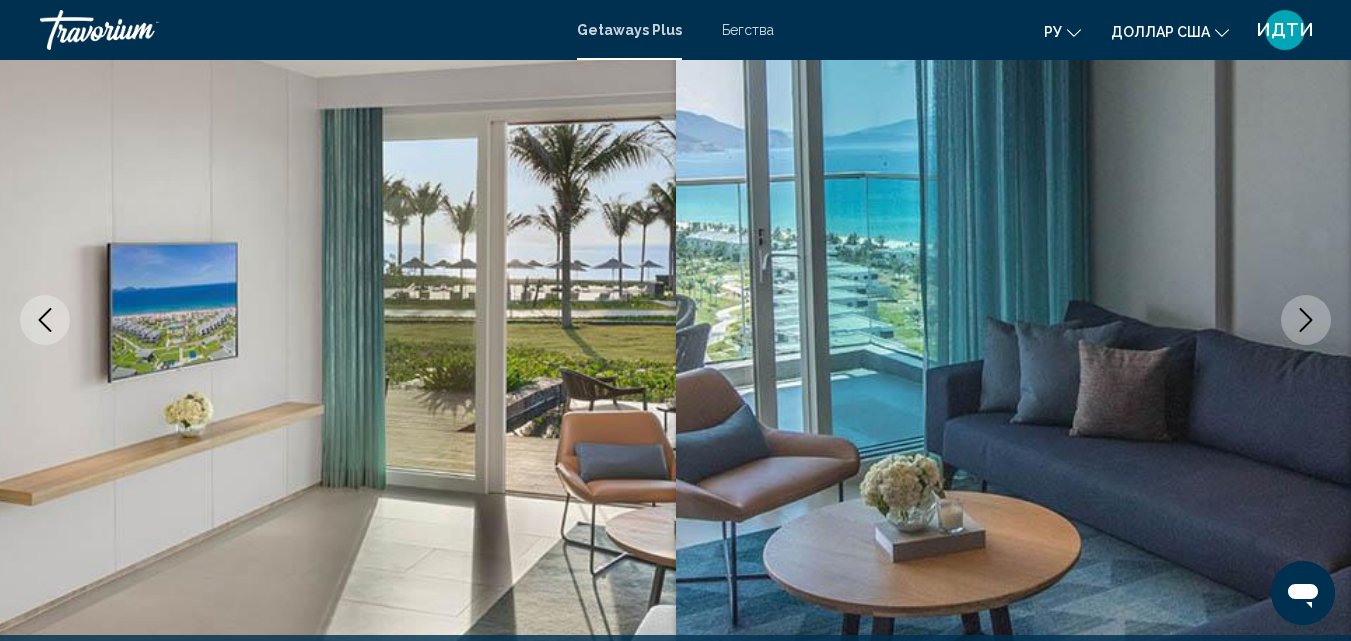click 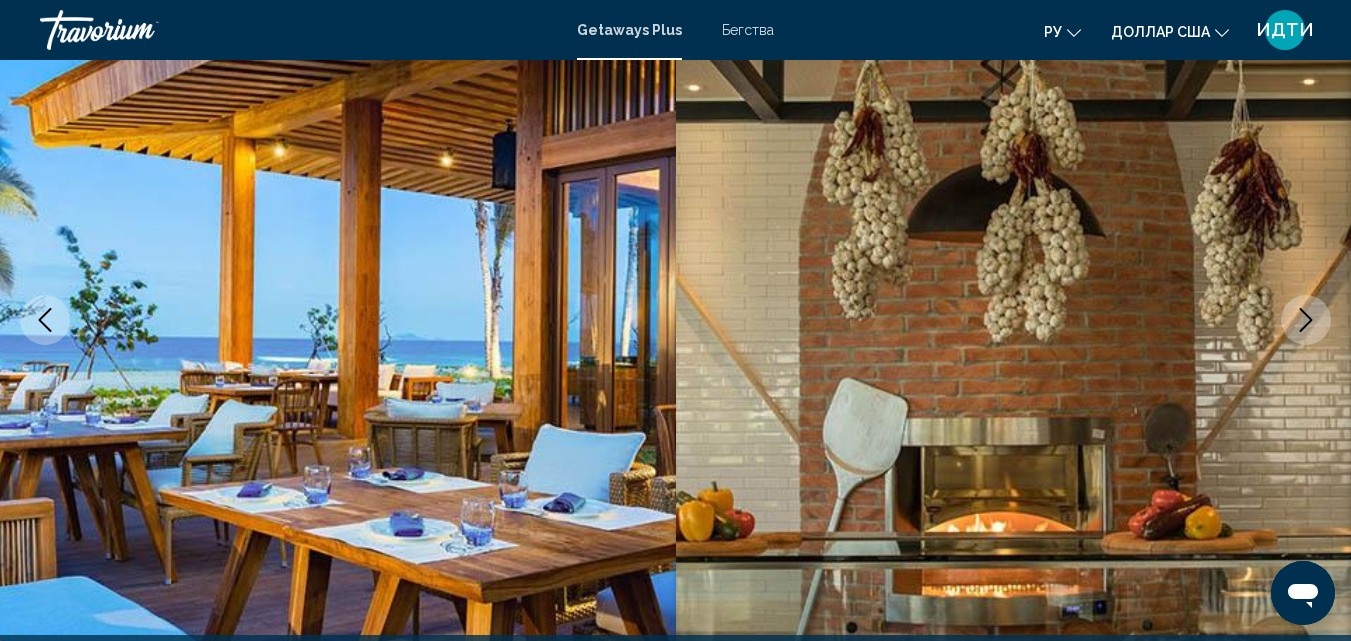 click 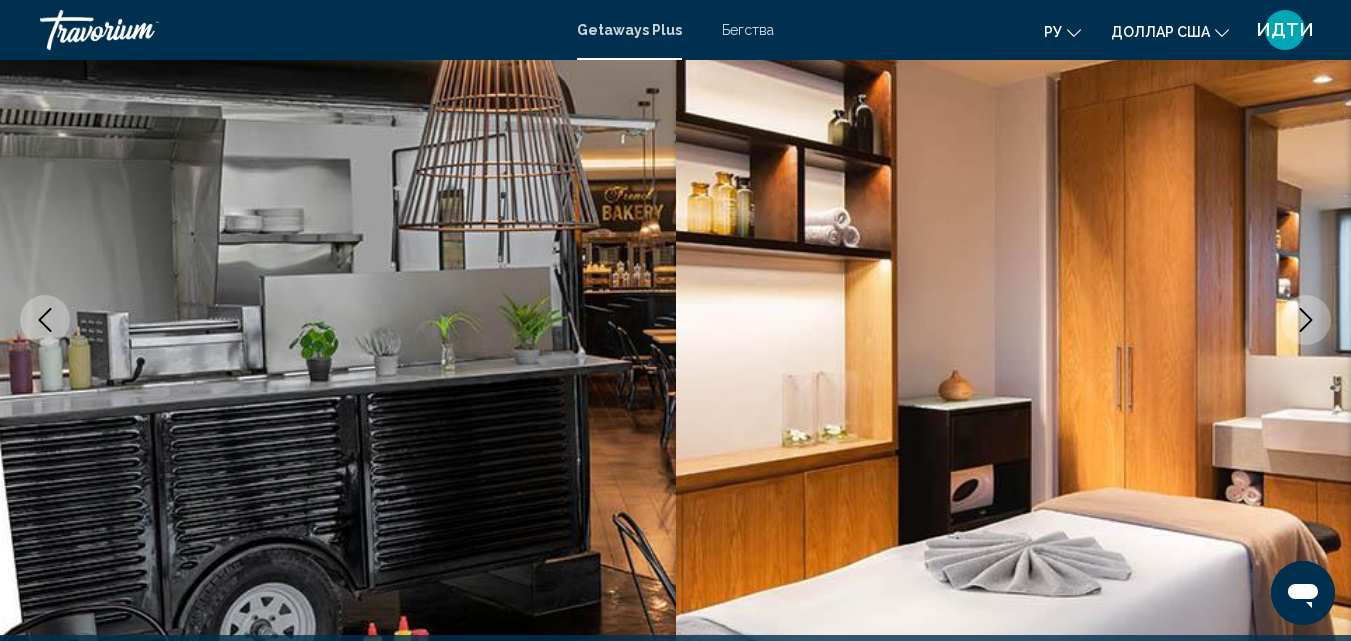click 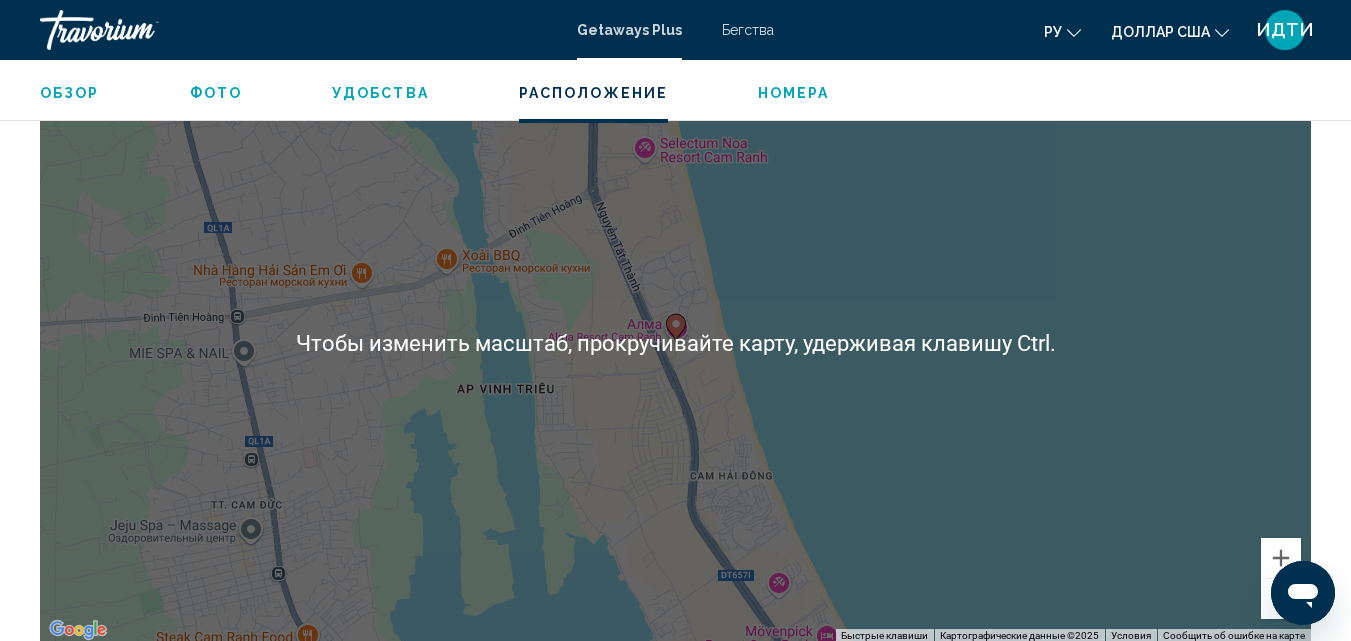scroll, scrollTop: 3064, scrollLeft: 0, axis: vertical 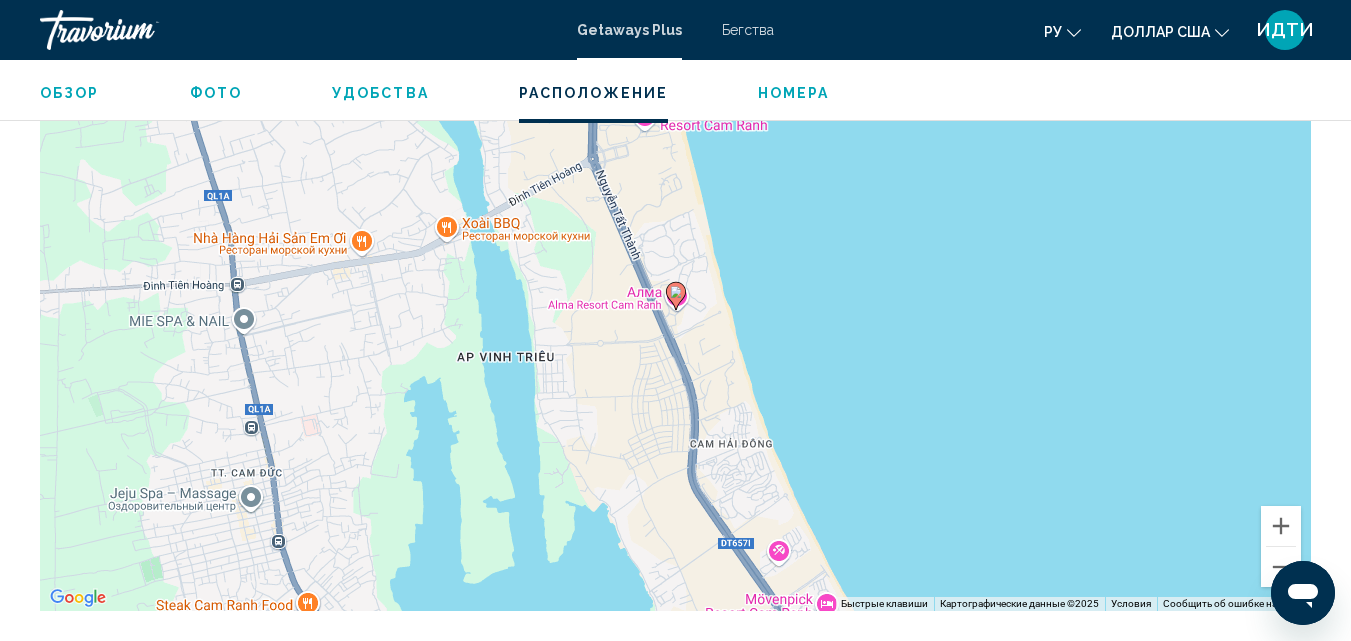 click on "Удобства" at bounding box center (380, 93) 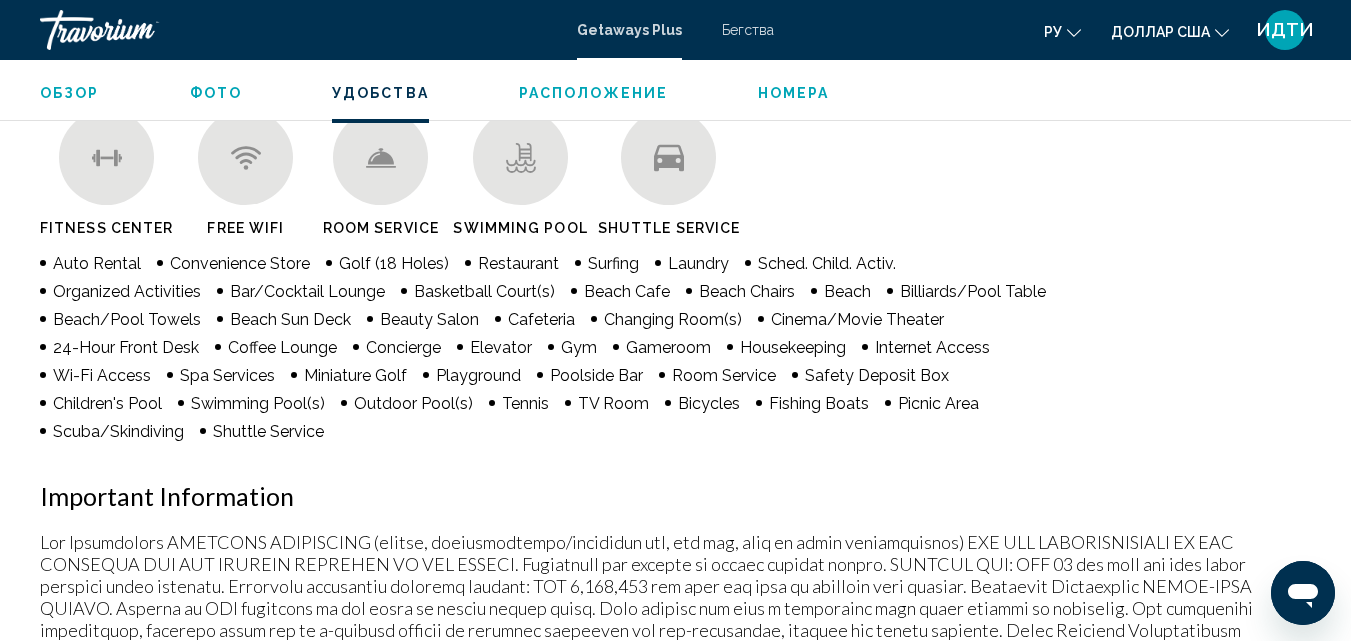 scroll, scrollTop: 1874, scrollLeft: 0, axis: vertical 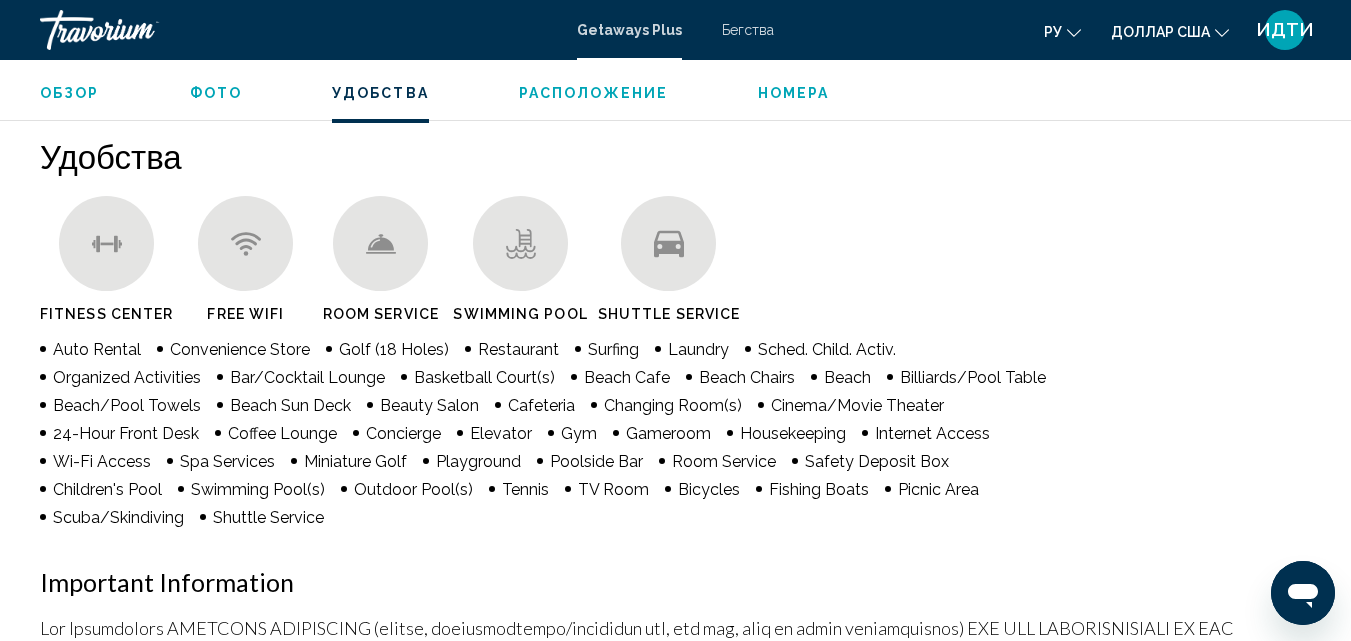 click on "Номера" at bounding box center (794, 93) 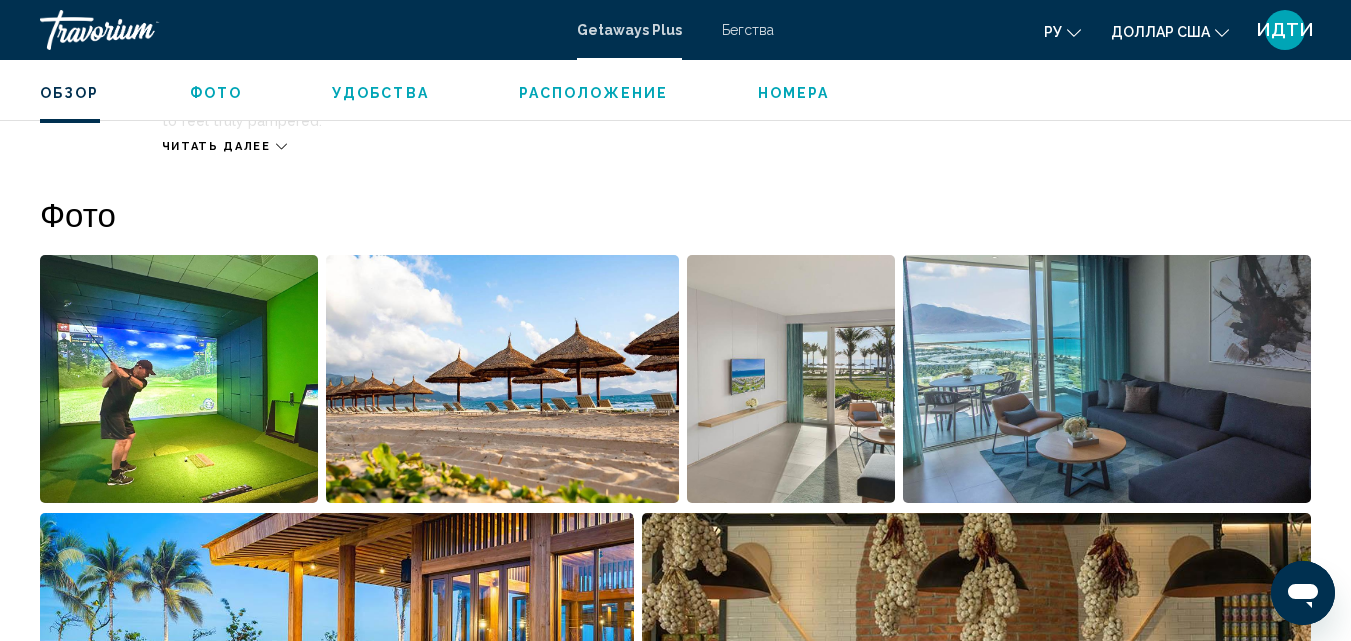 scroll, scrollTop: 1100, scrollLeft: 0, axis: vertical 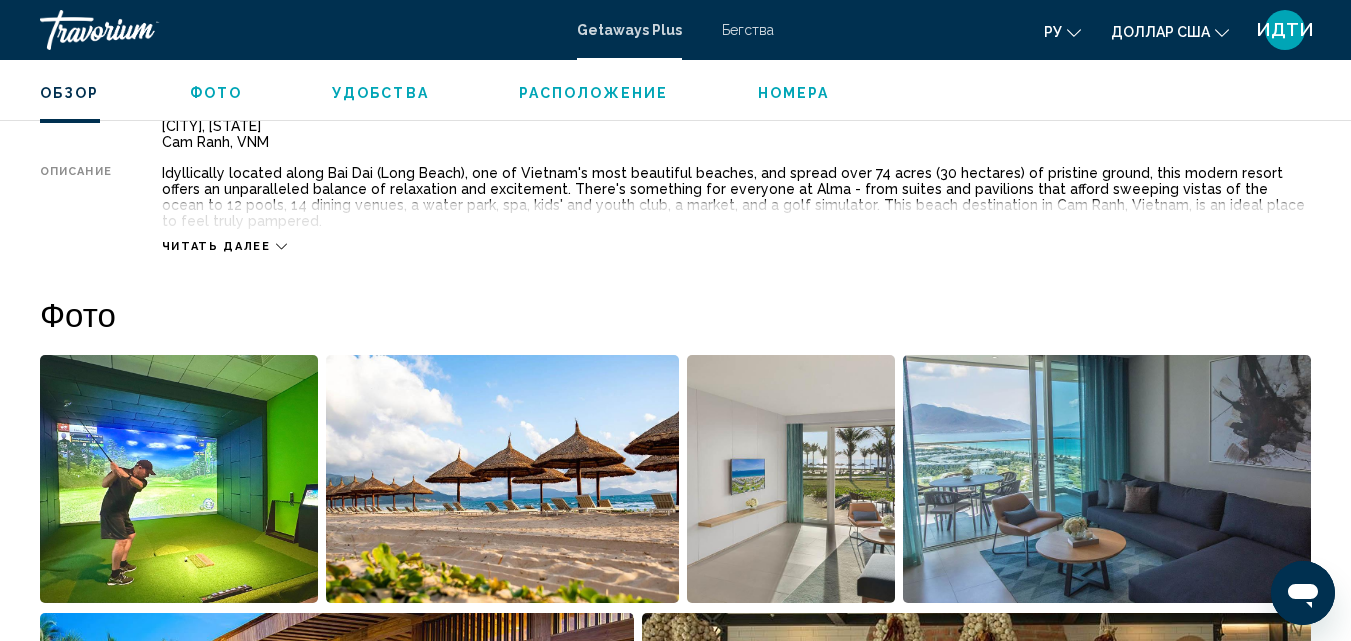 click on "Фото" at bounding box center (216, 93) 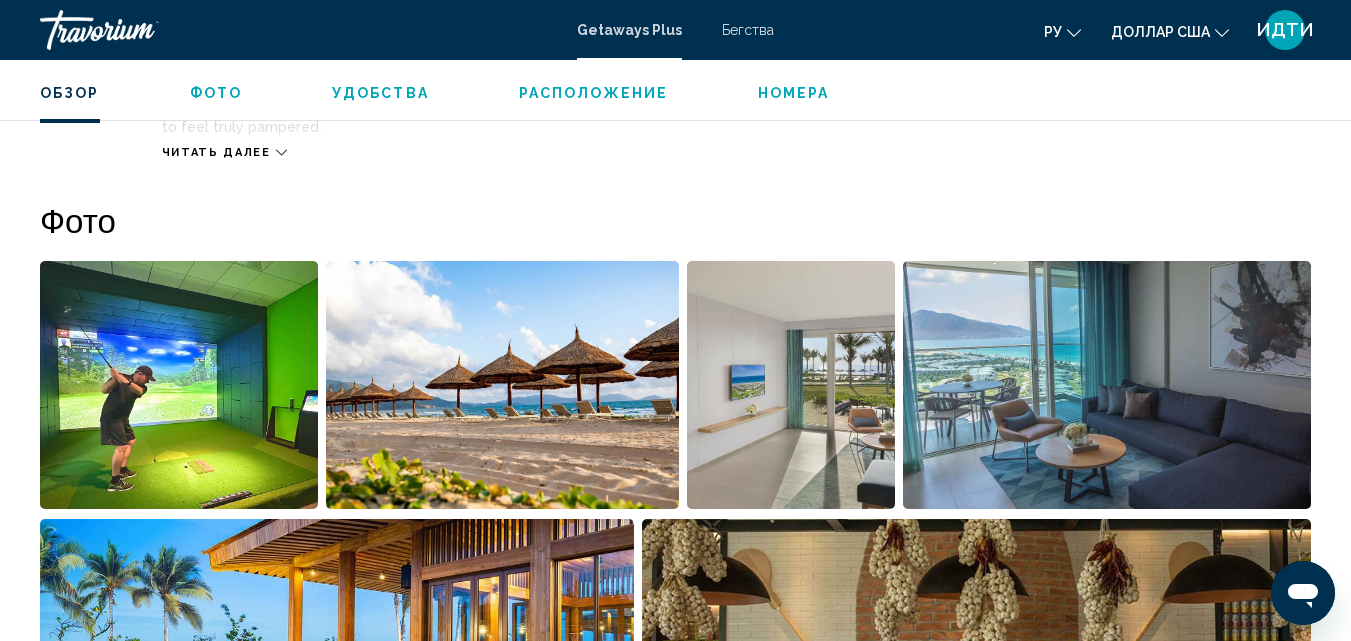 scroll, scrollTop: 1258, scrollLeft: 0, axis: vertical 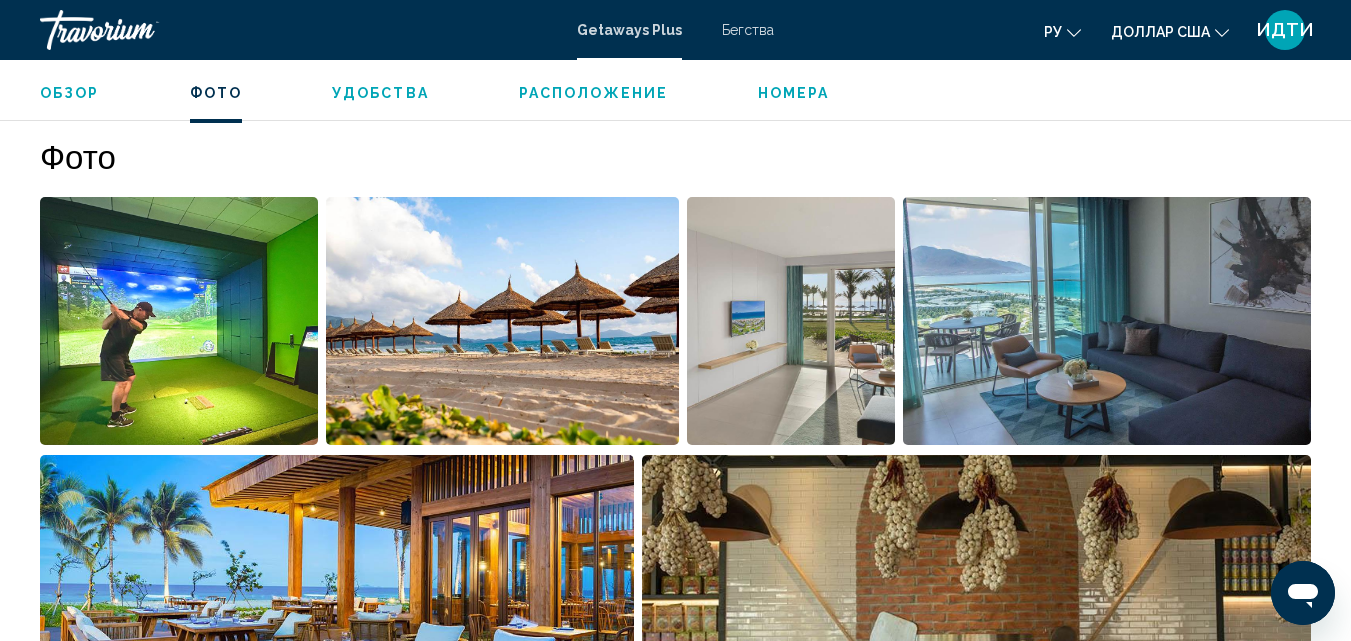 click on "Обзор" at bounding box center [70, 93] 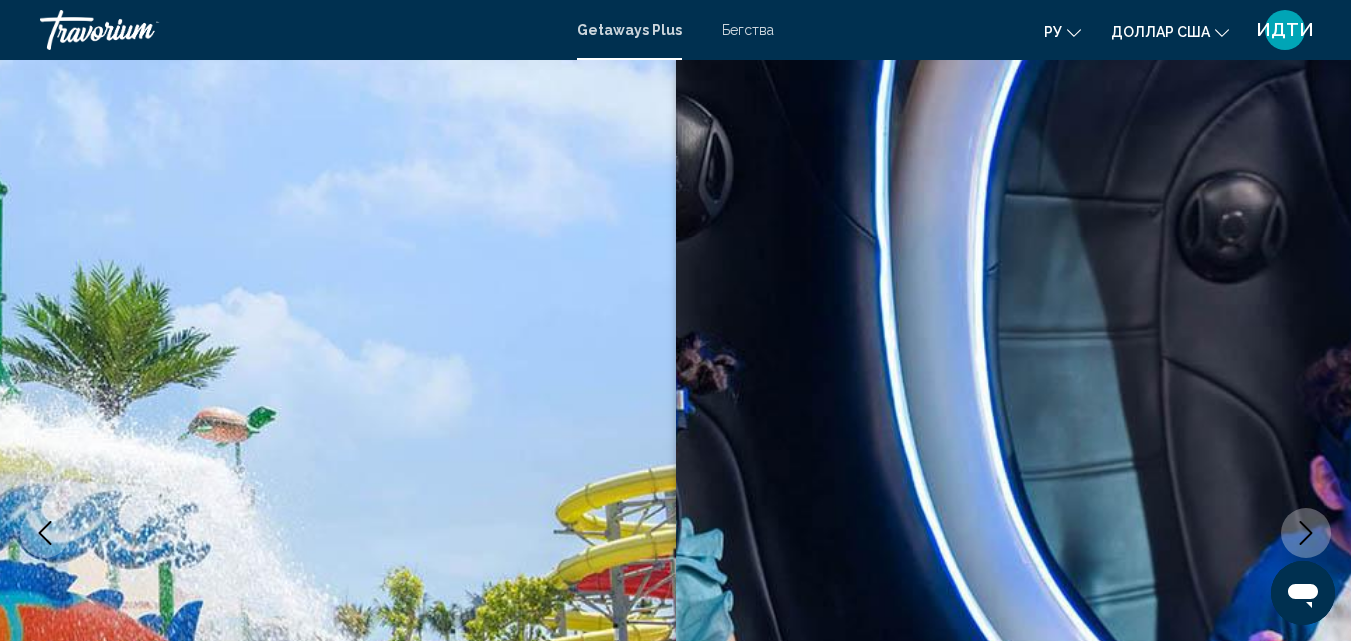 scroll, scrollTop: 0, scrollLeft: 0, axis: both 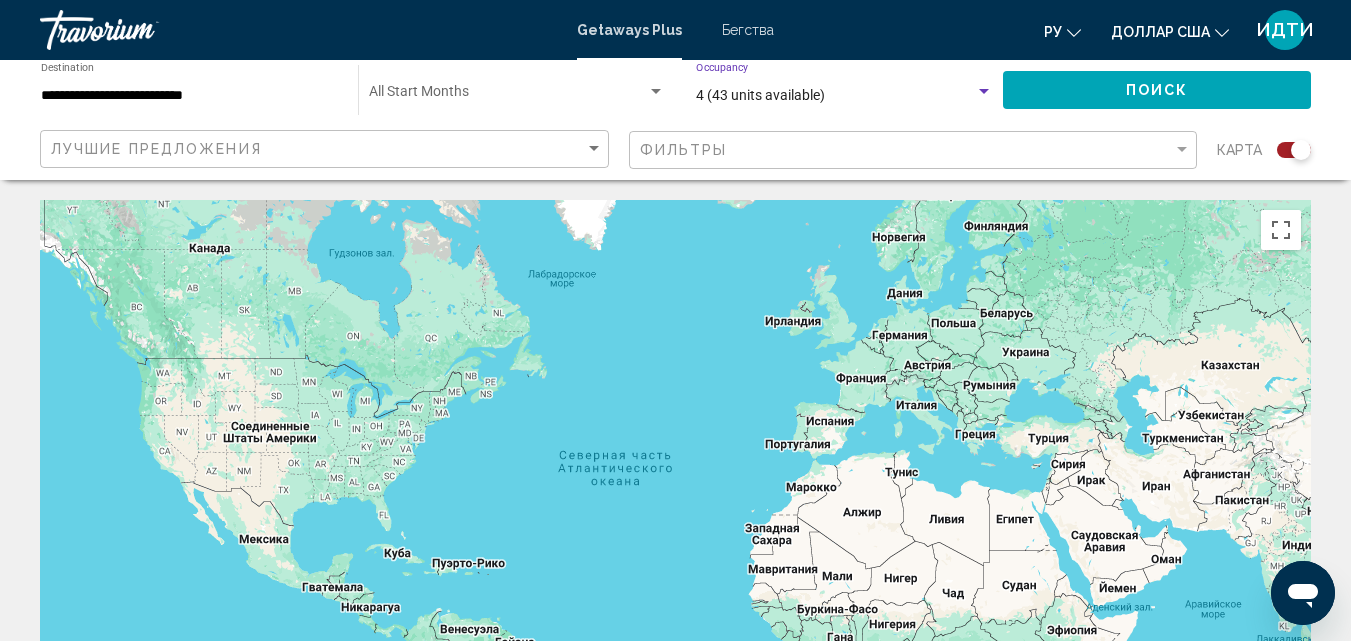 click at bounding box center (984, 91) 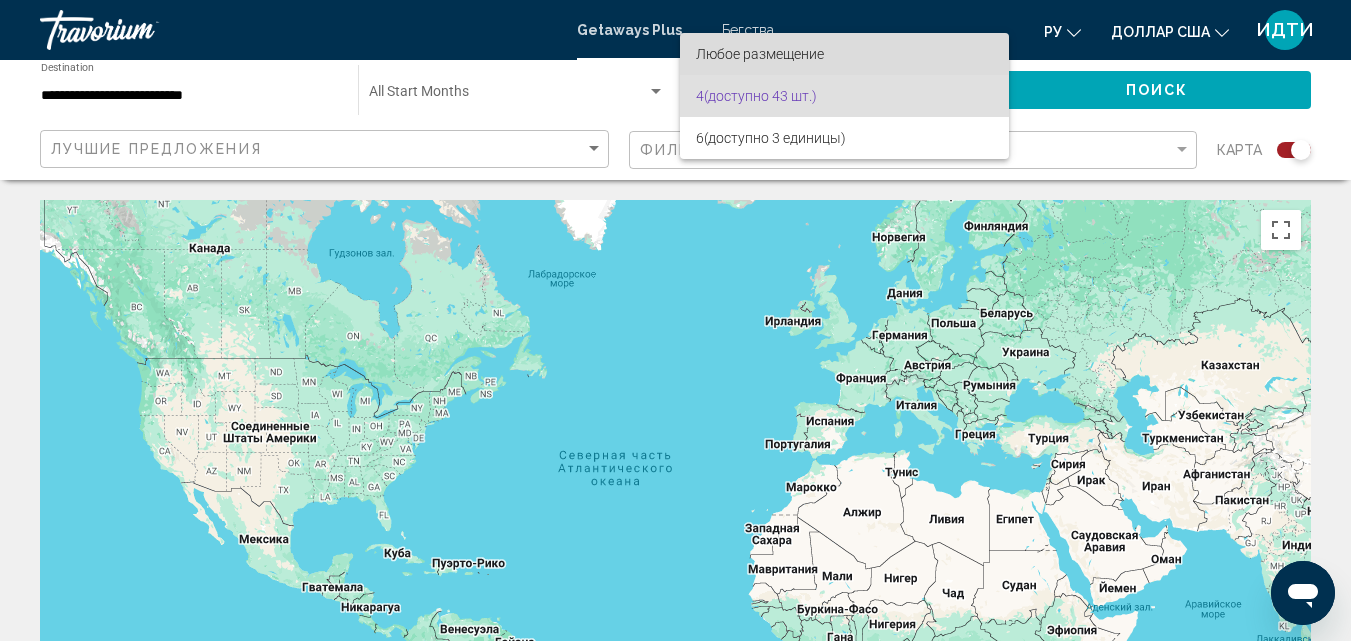 click on "Любое размещение" at bounding box center (844, 54) 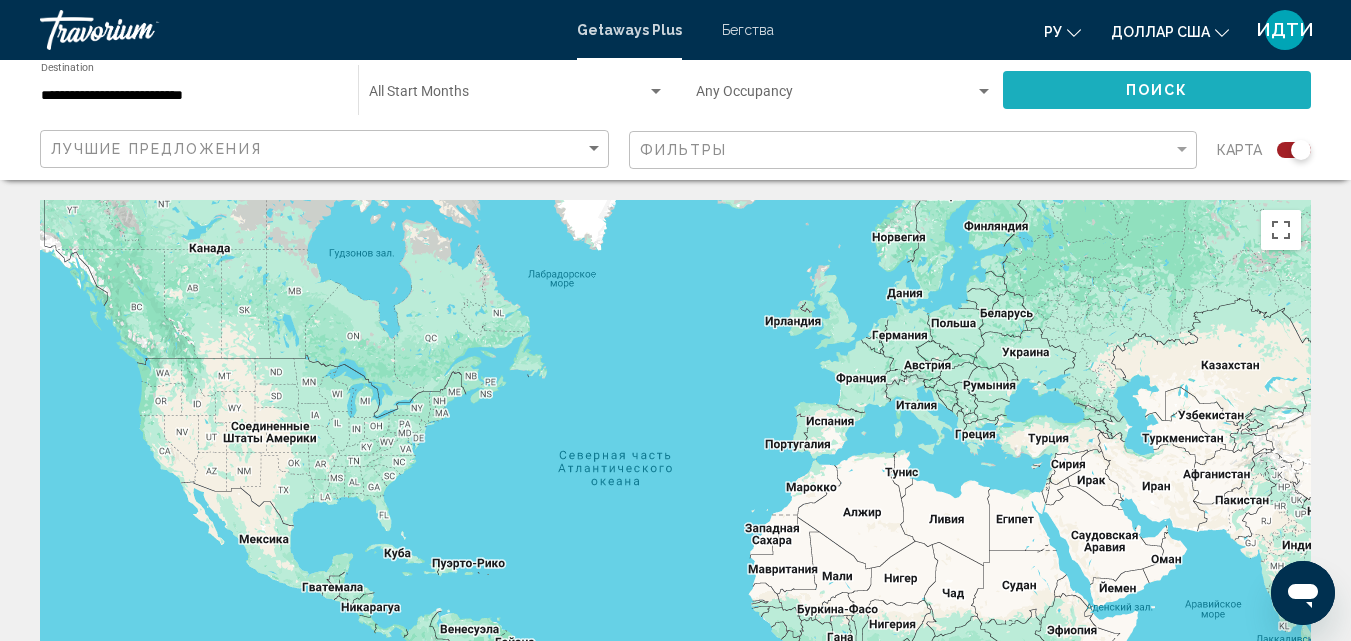 click on "Поиск" 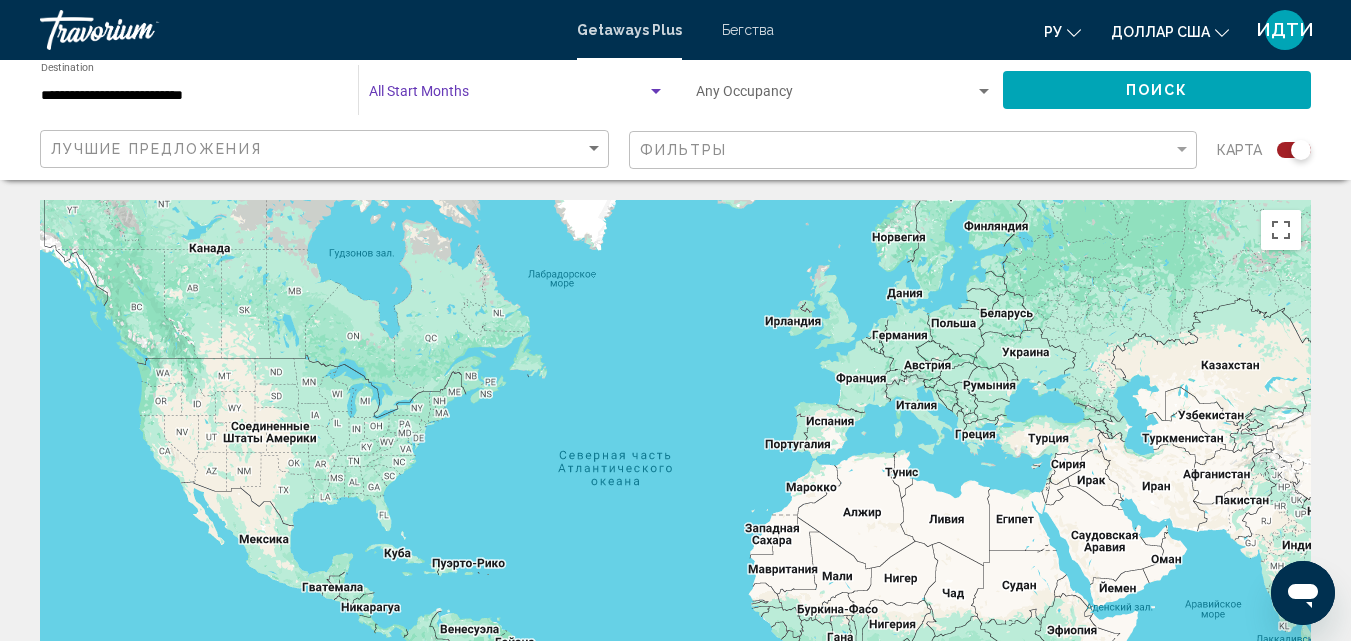 click at bounding box center (508, 96) 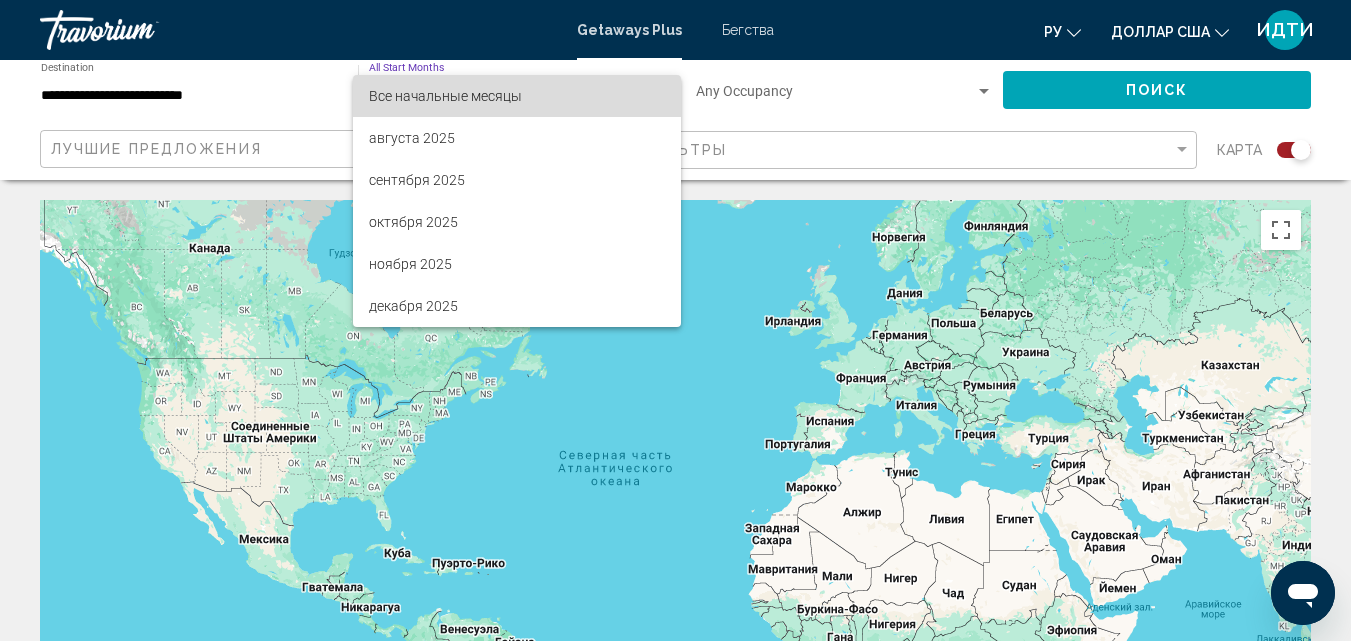 click on "Все начальные месяцы" at bounding box center [517, 96] 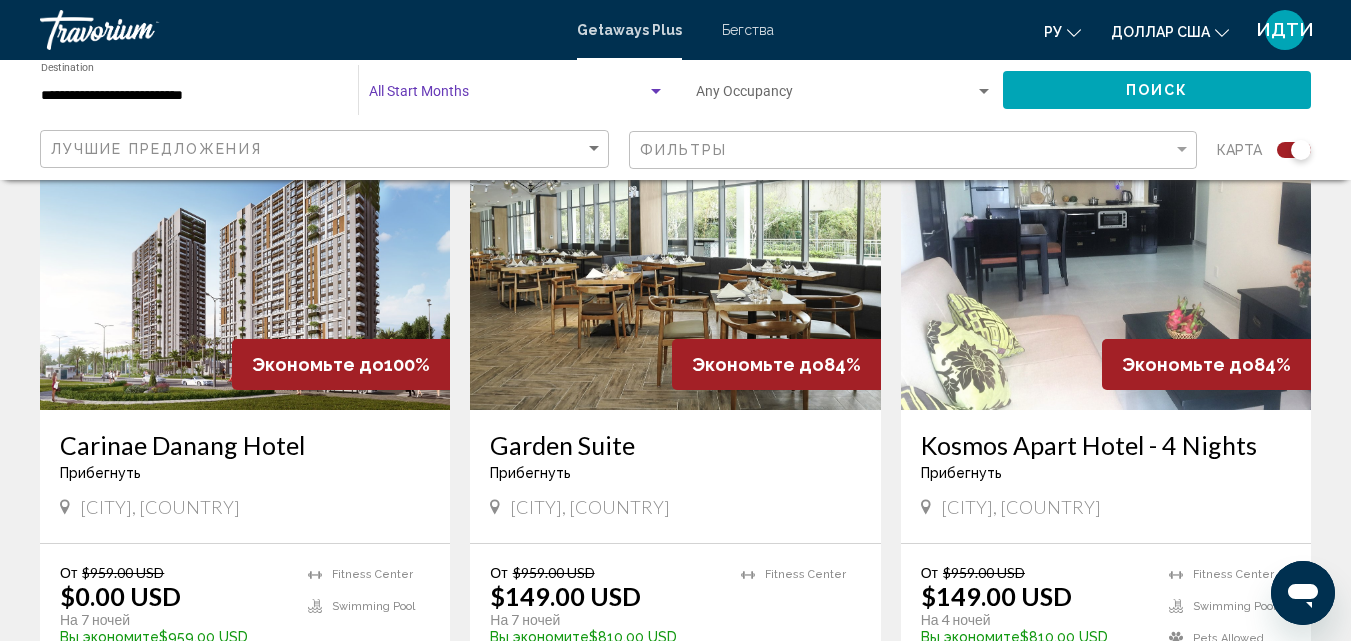 scroll, scrollTop: 900, scrollLeft: 0, axis: vertical 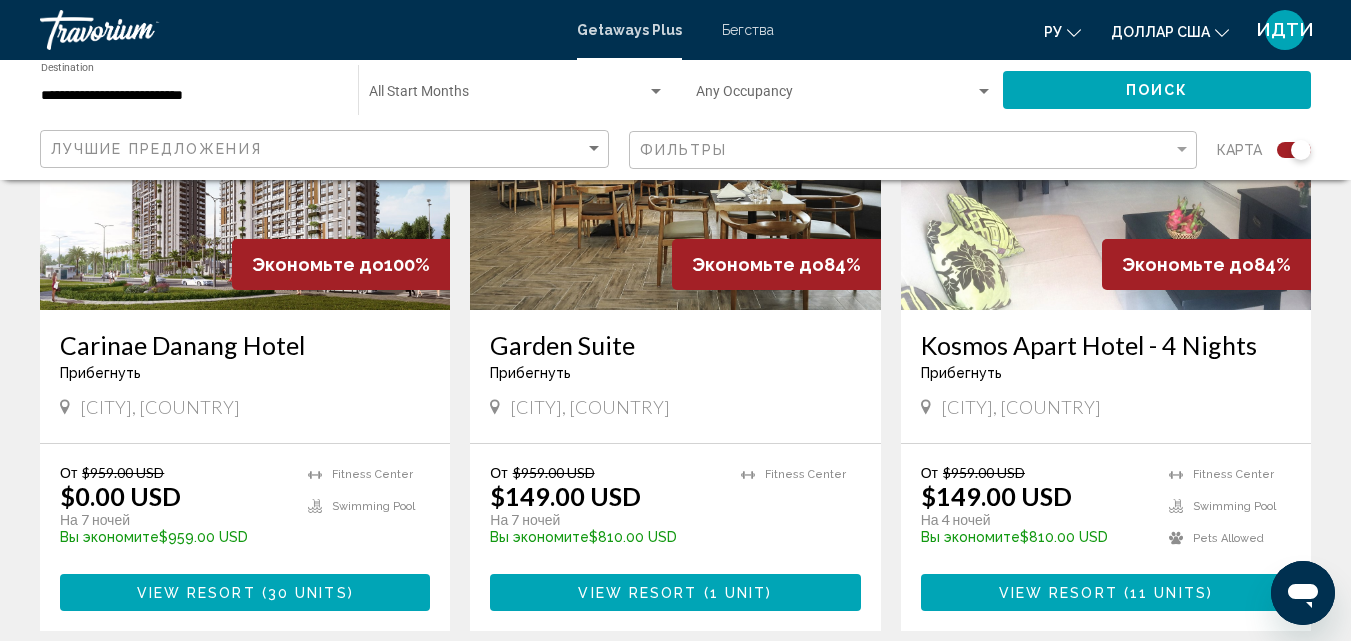 click on "Garden Suite" at bounding box center [675, 345] 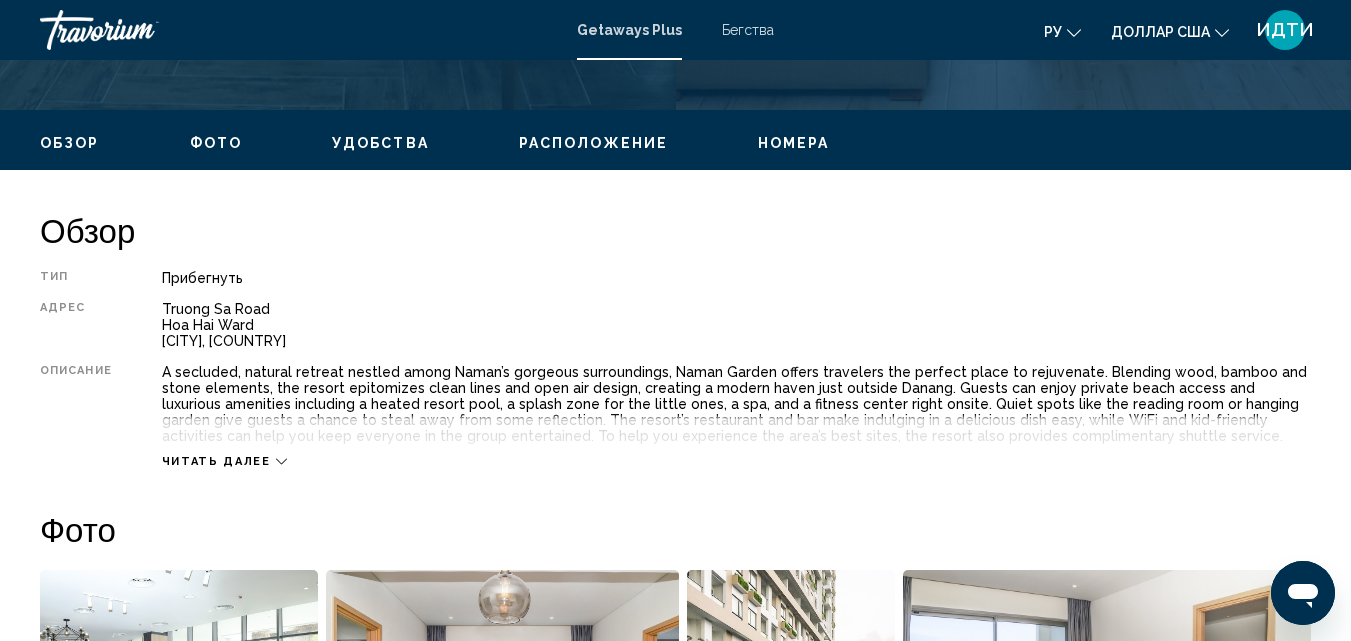 scroll, scrollTop: 214, scrollLeft: 0, axis: vertical 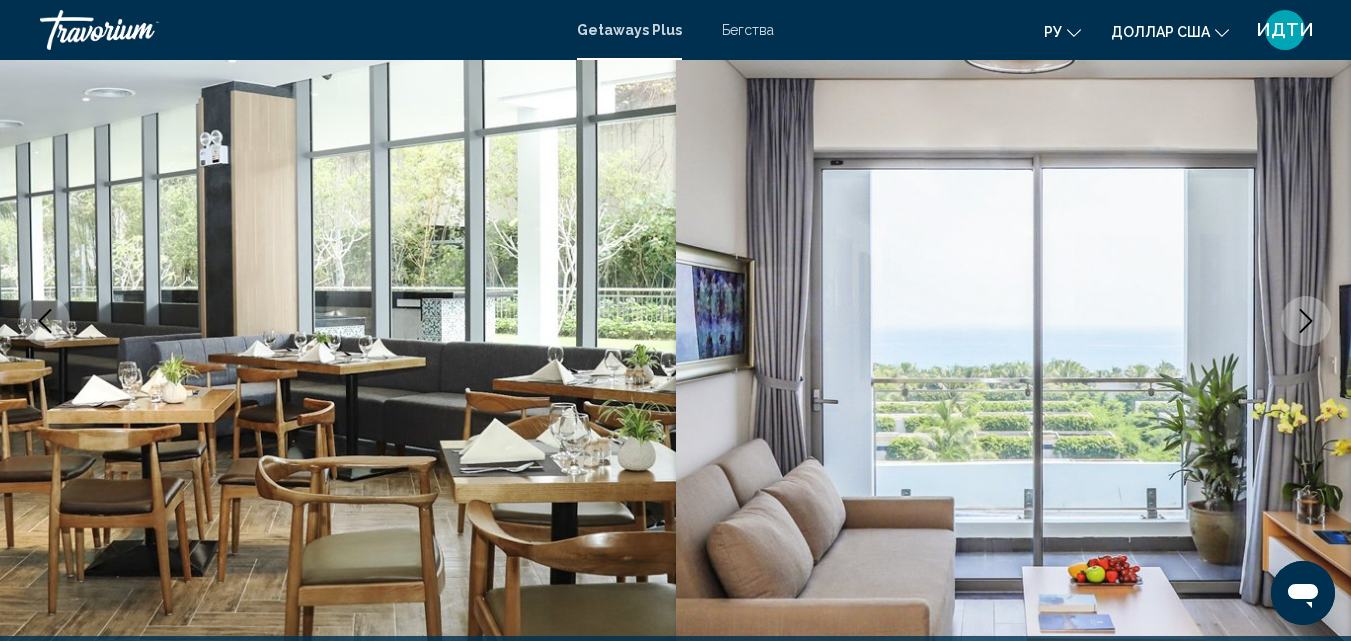 click 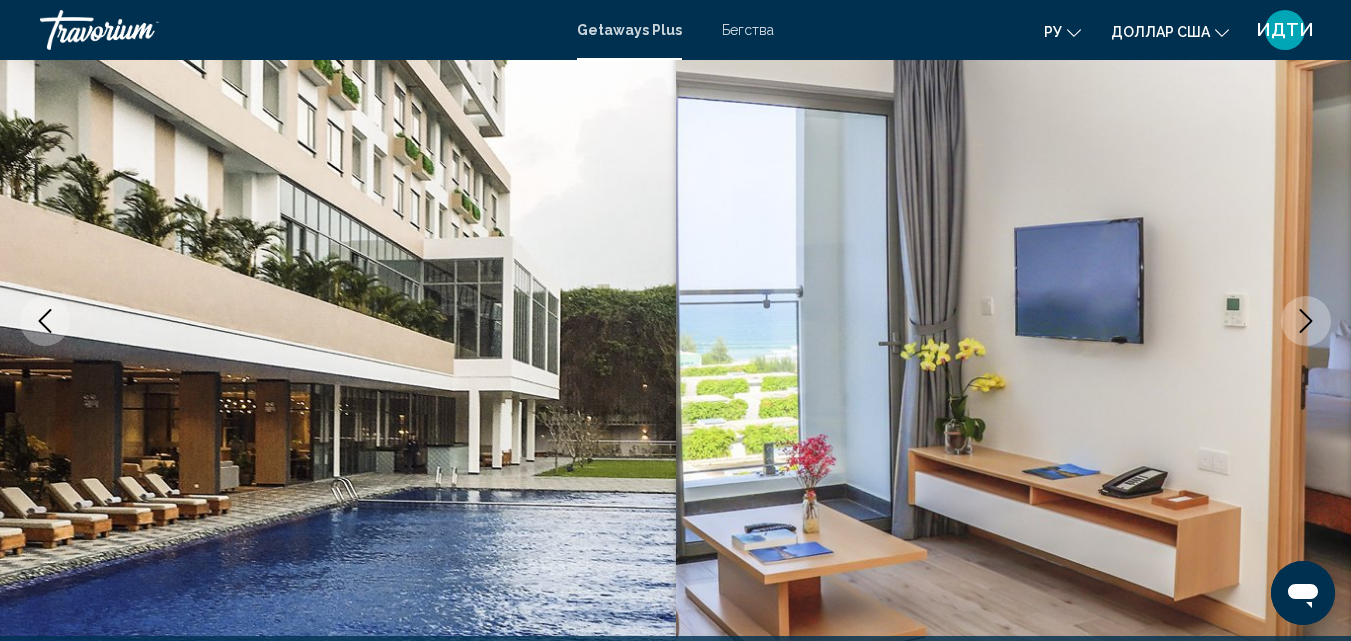 click 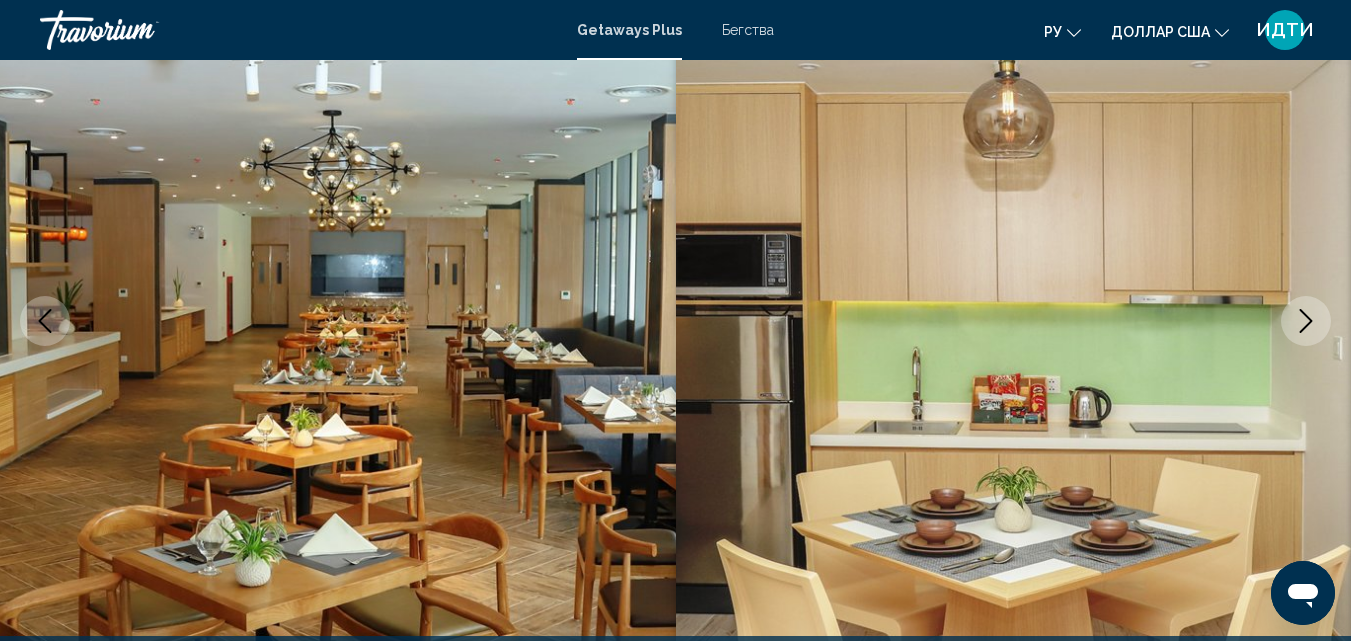 click 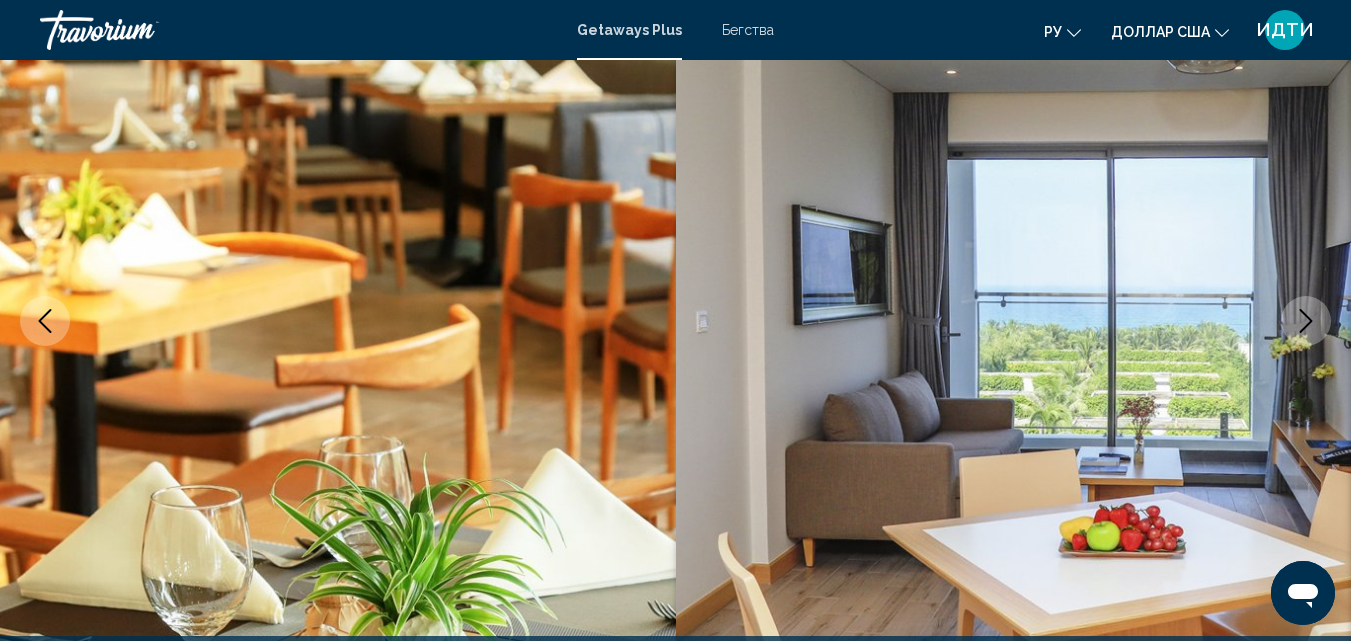 click 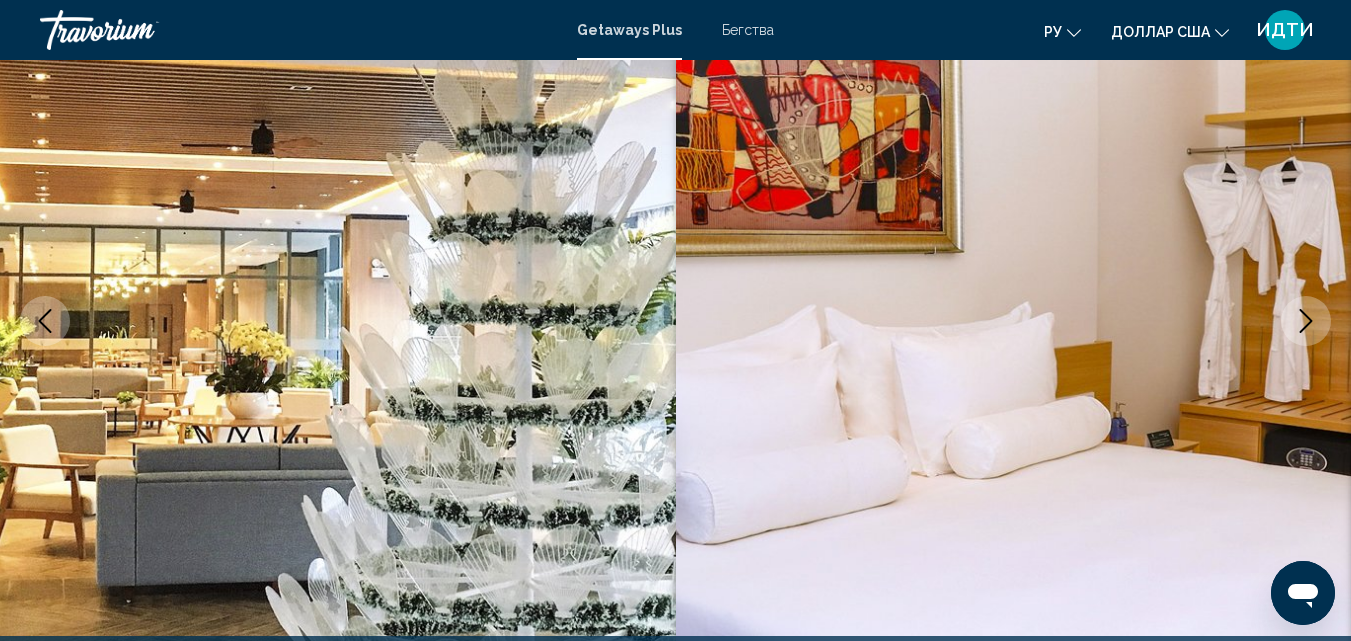 click 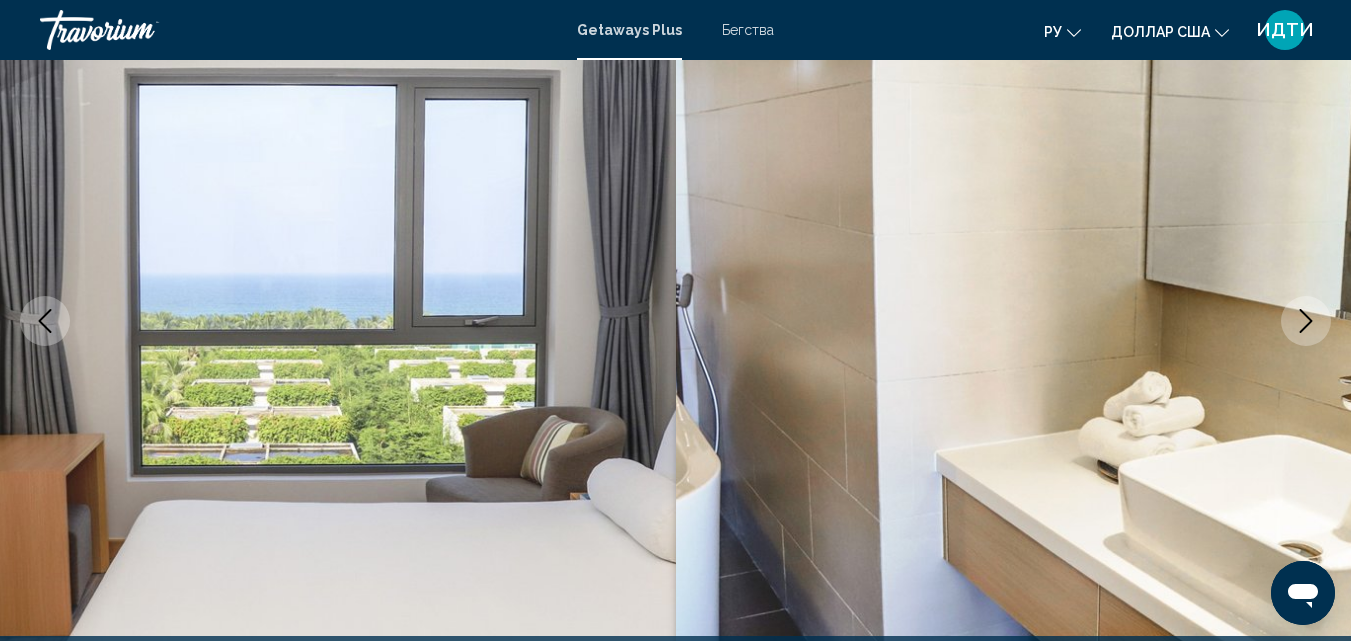 click 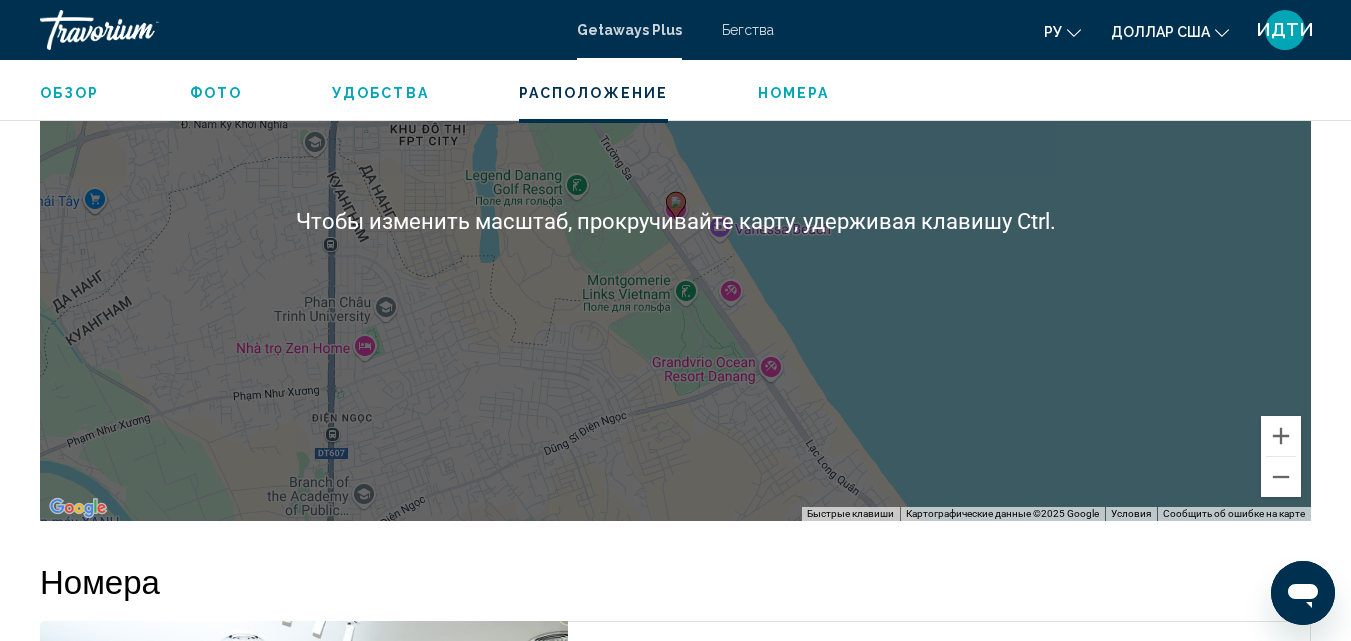 scroll, scrollTop: 2600, scrollLeft: 0, axis: vertical 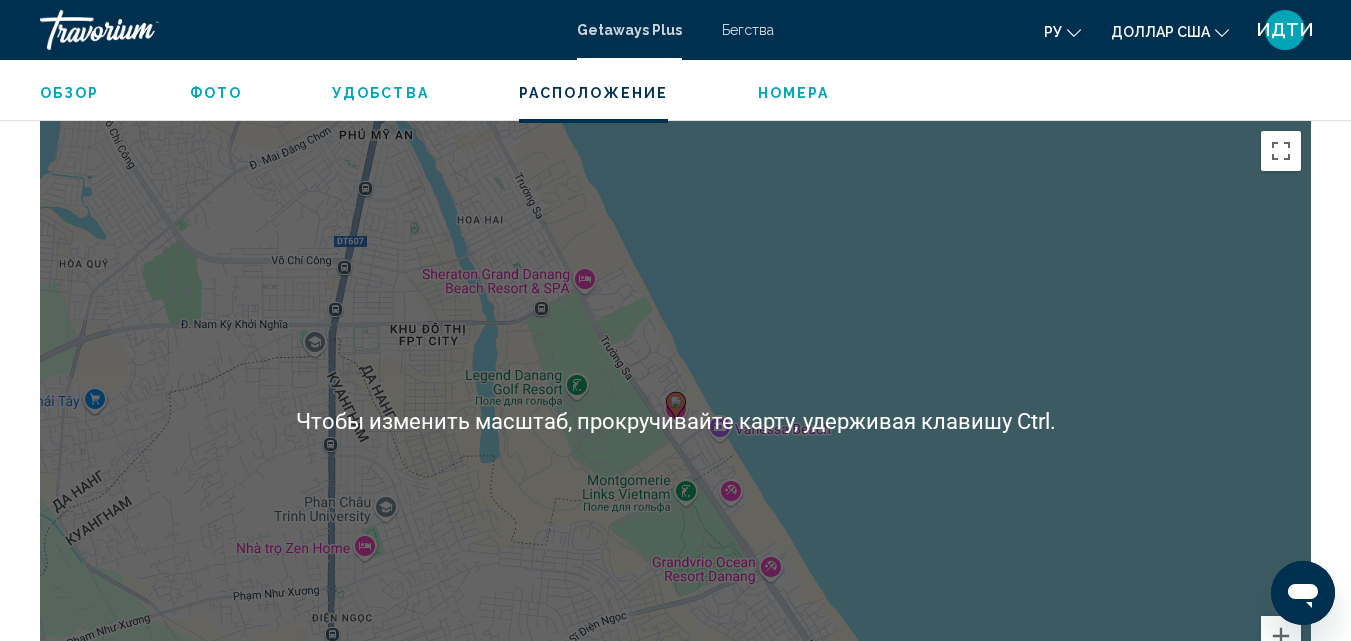 click 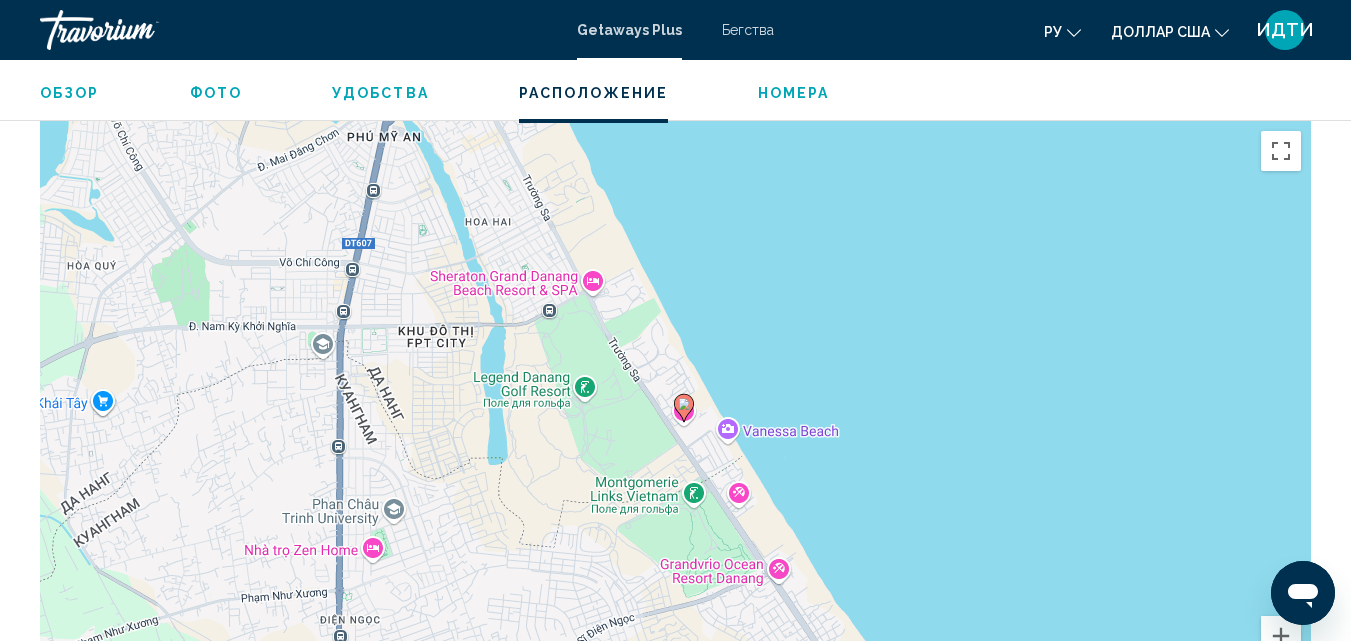 click 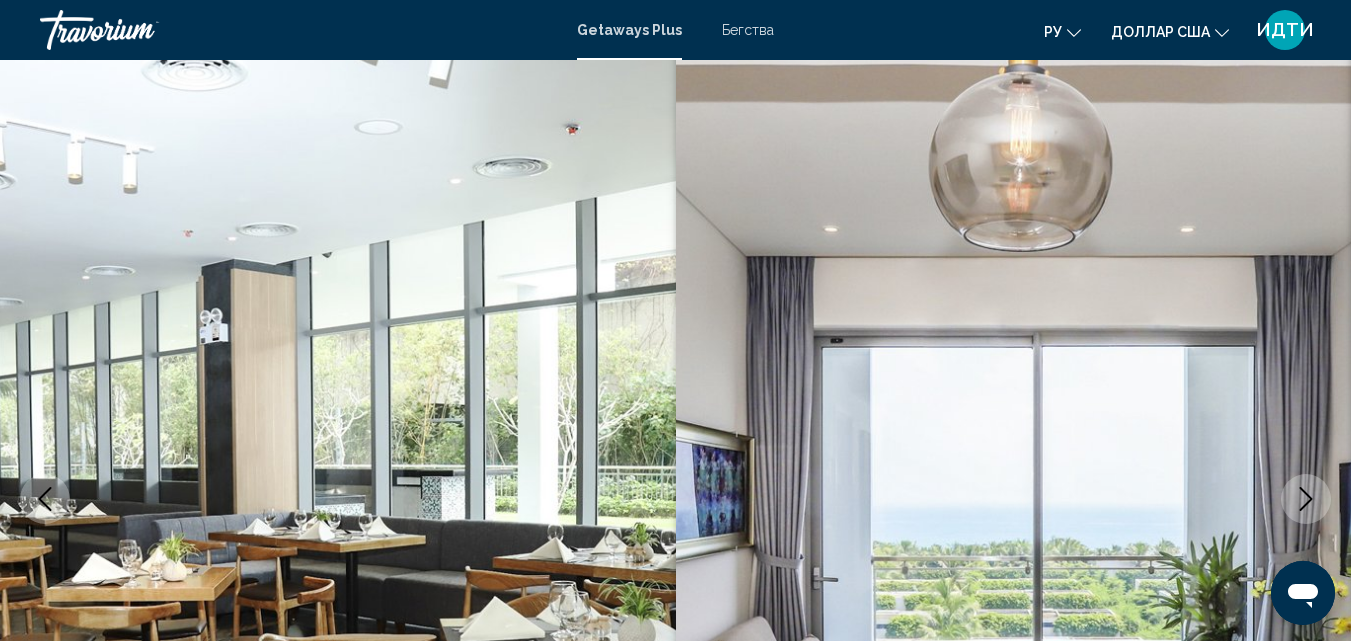 scroll, scrollTop: 0, scrollLeft: 0, axis: both 